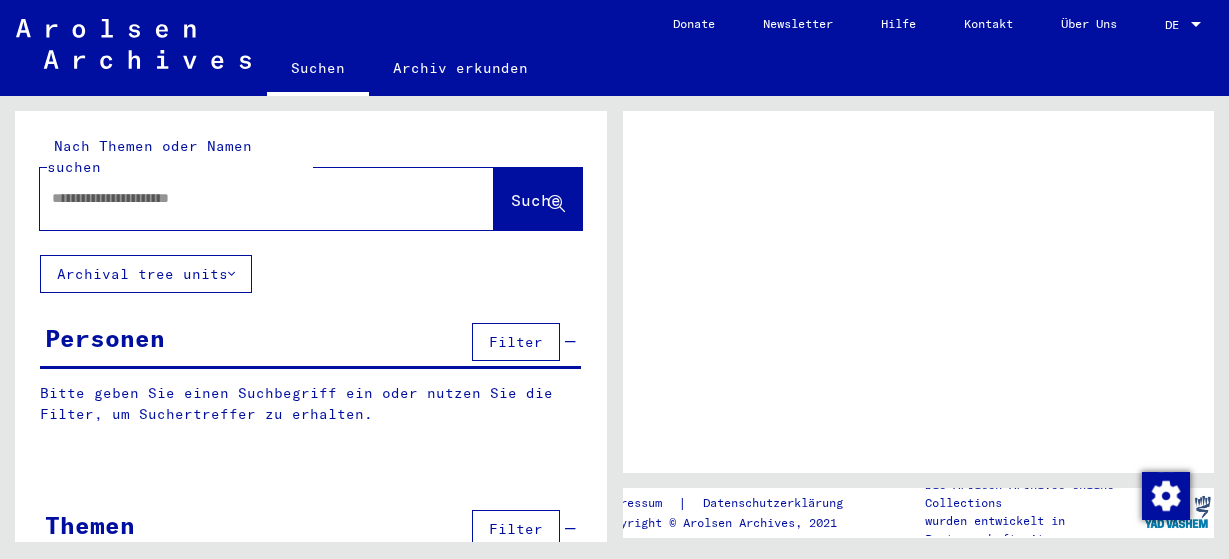 scroll, scrollTop: 0, scrollLeft: 0, axis: both 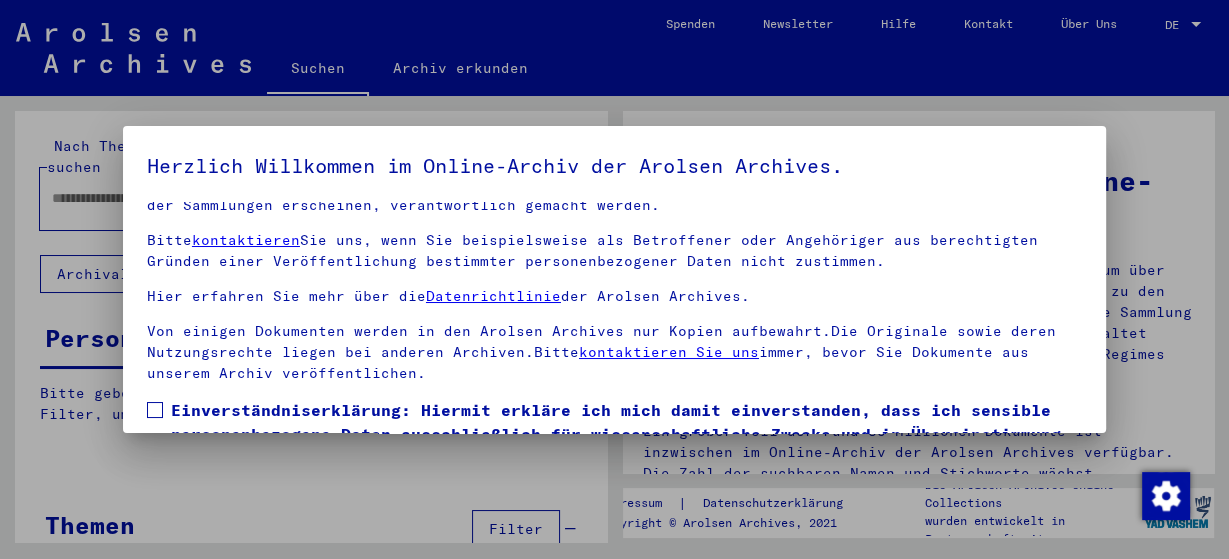 click at bounding box center (155, 410) 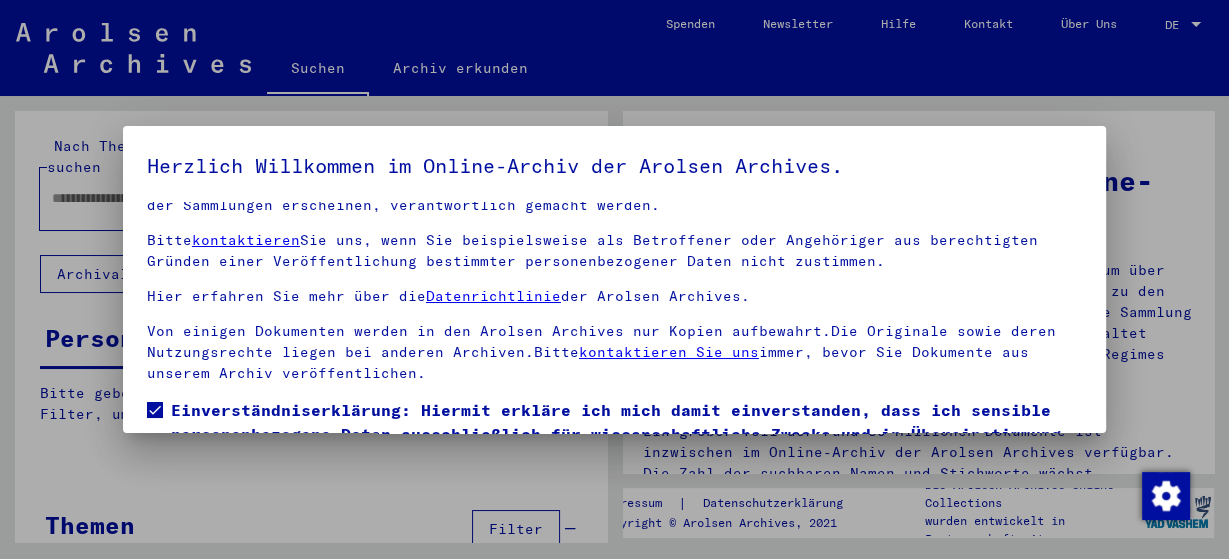 scroll, scrollTop: 156, scrollLeft: 0, axis: vertical 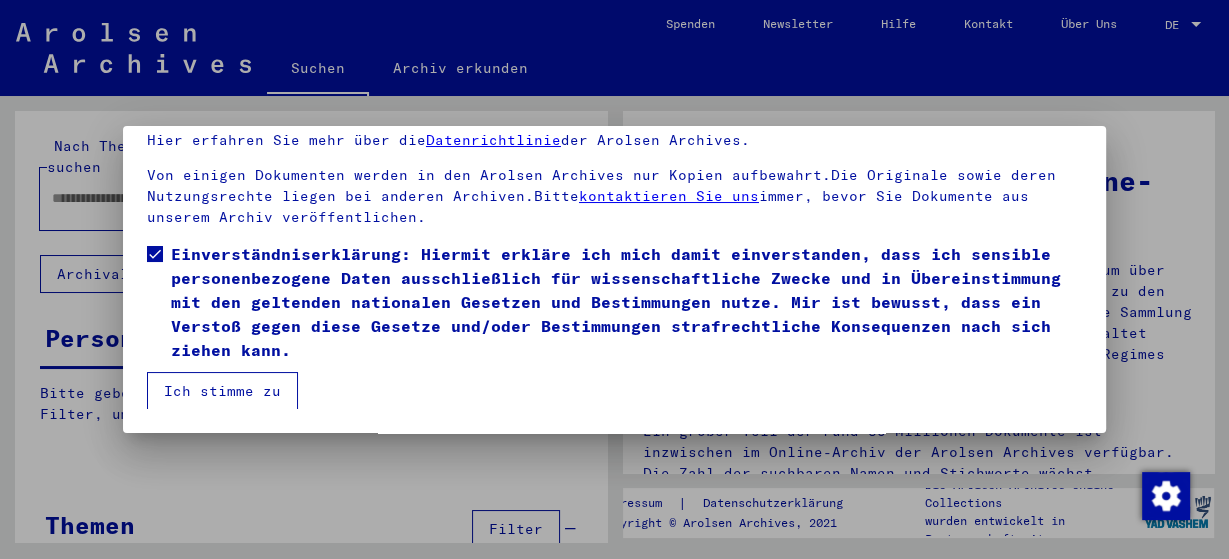 click on "Ich stimme zu" at bounding box center (222, 391) 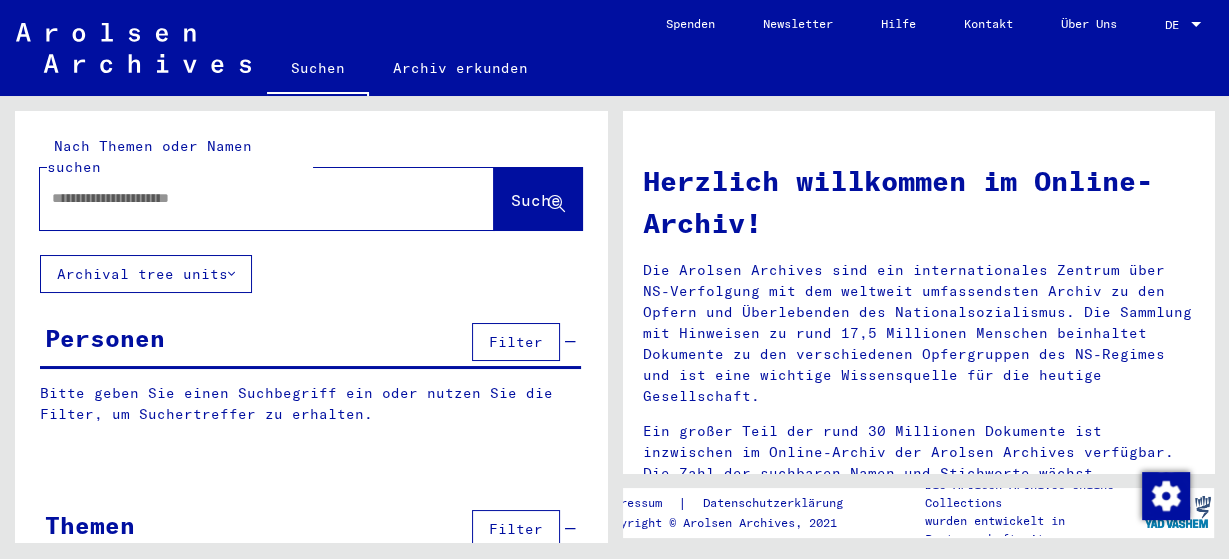 click at bounding box center (243, 198) 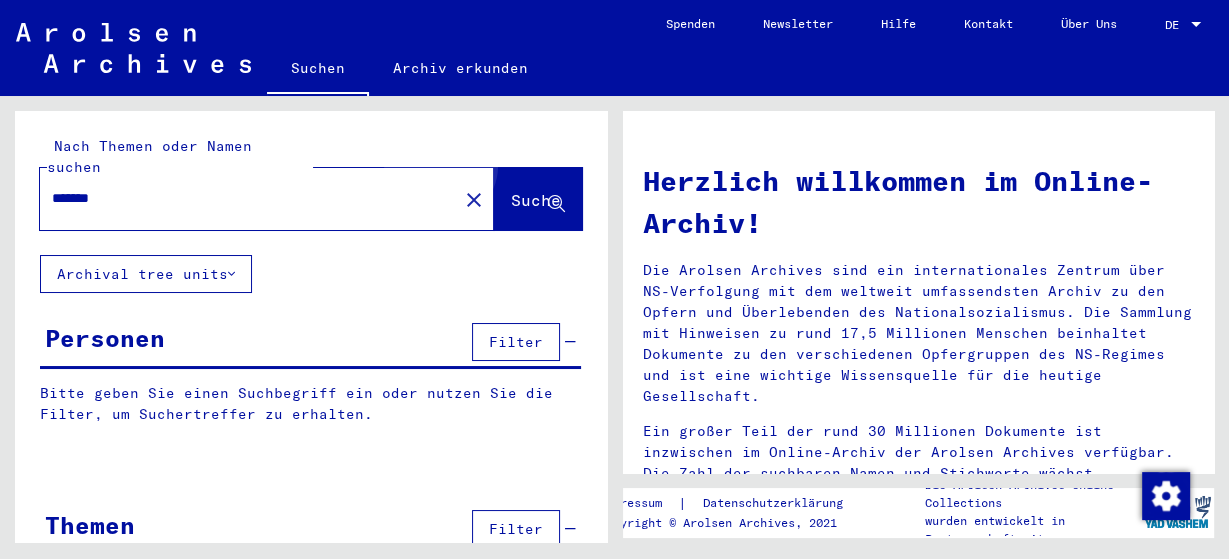 click on "Suche" 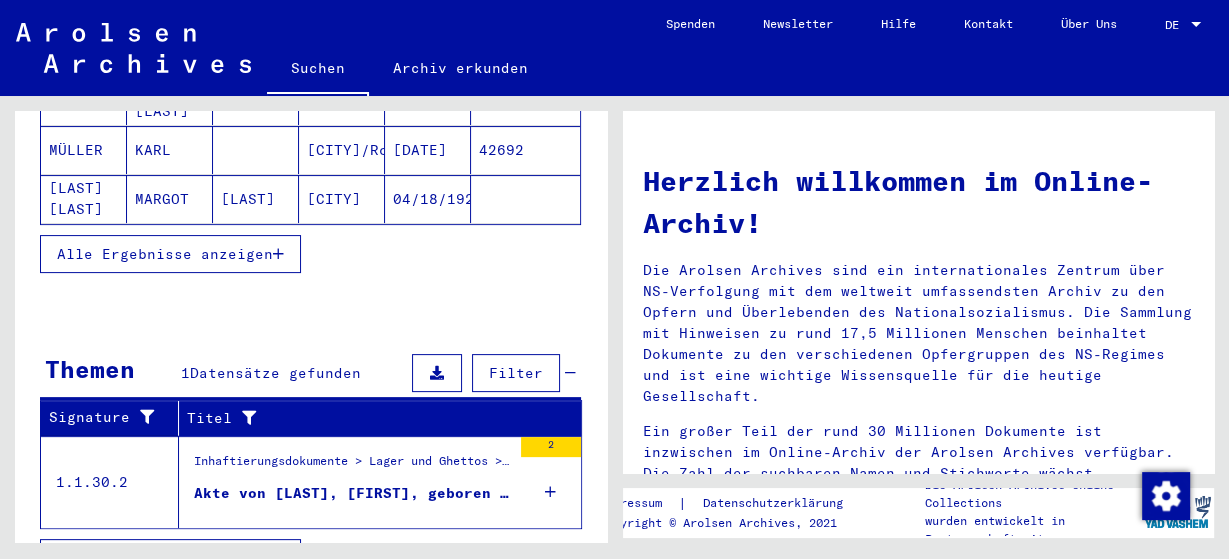 scroll, scrollTop: 466, scrollLeft: 0, axis: vertical 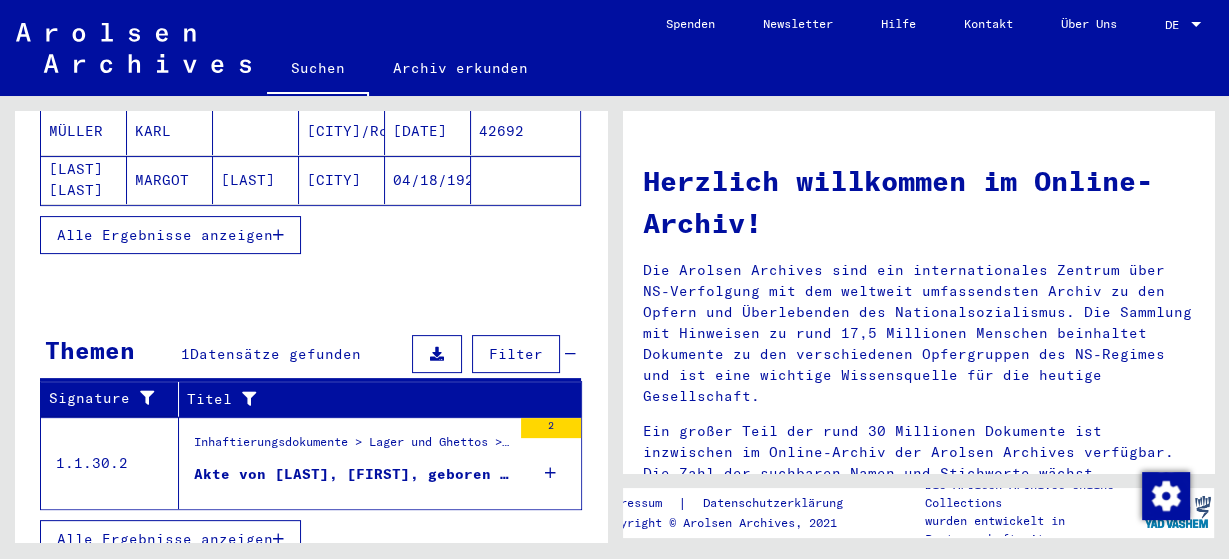 click on "Akte von [LAST], [FIRST], geboren am [DATE], geboren in [PLACE]" at bounding box center [352, 474] 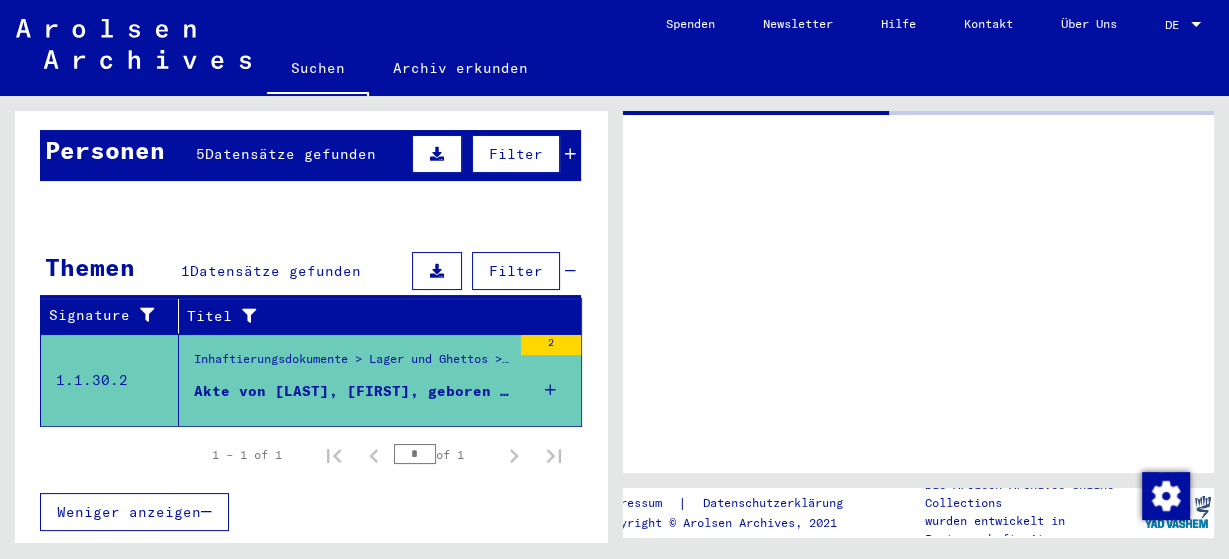 scroll, scrollTop: 162, scrollLeft: 0, axis: vertical 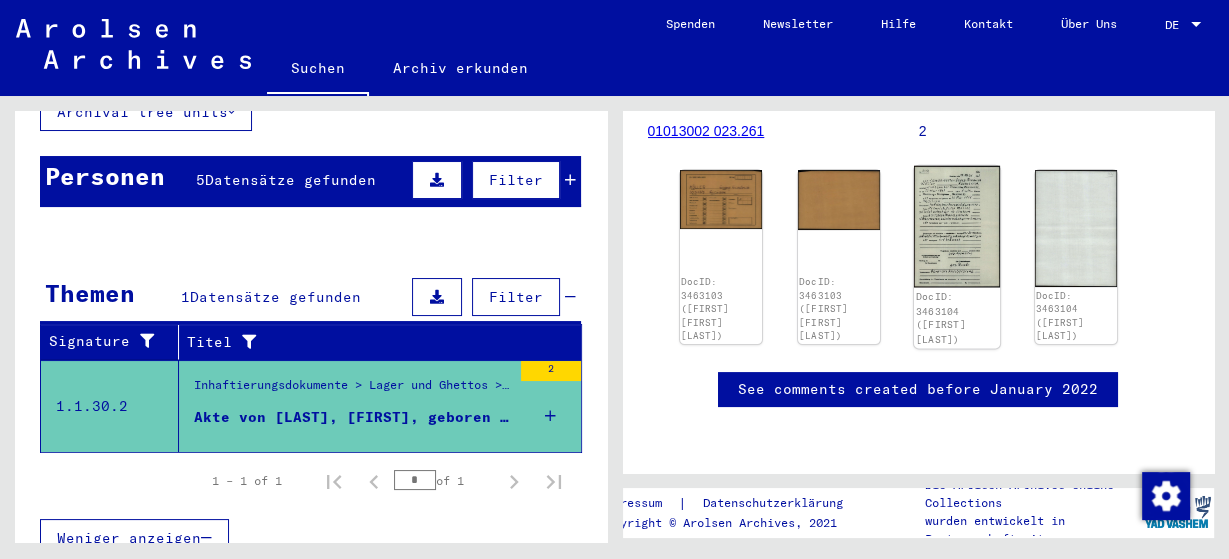 click 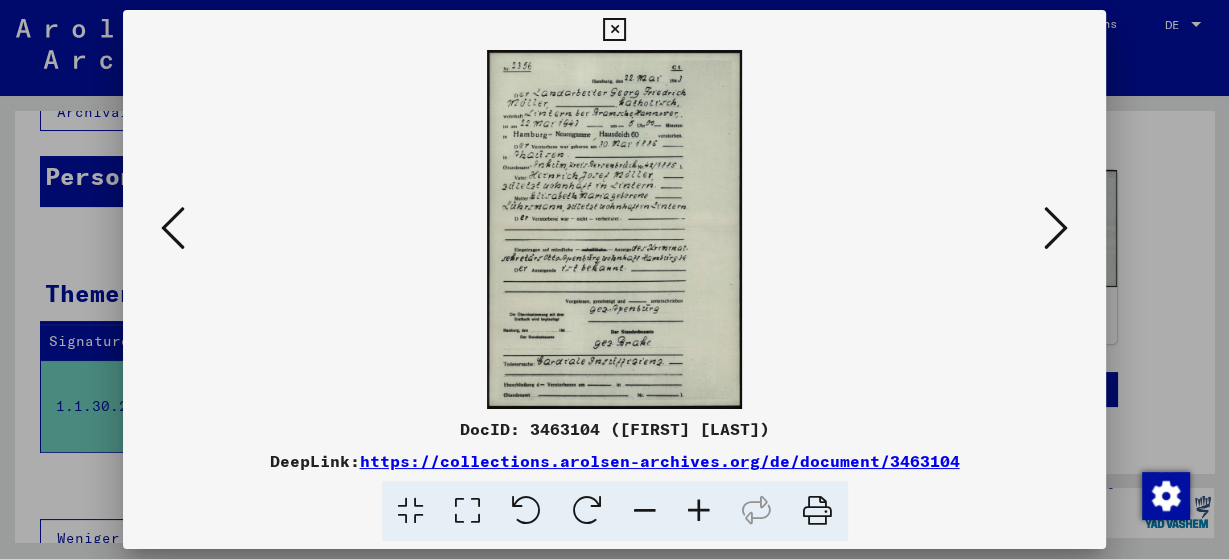 click at bounding box center (467, 511) 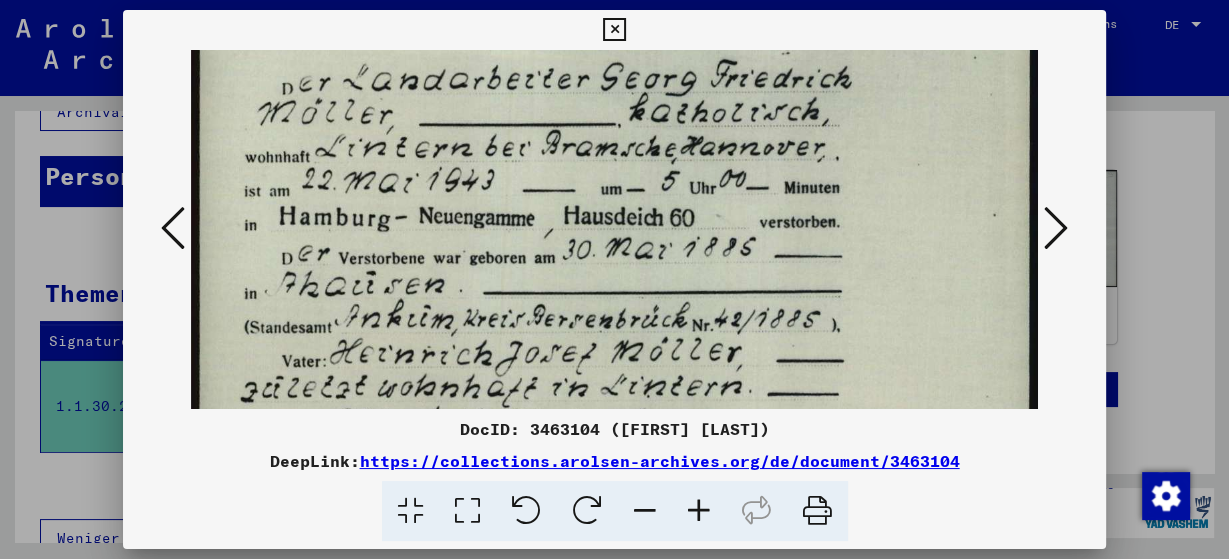 scroll, scrollTop: 115, scrollLeft: 0, axis: vertical 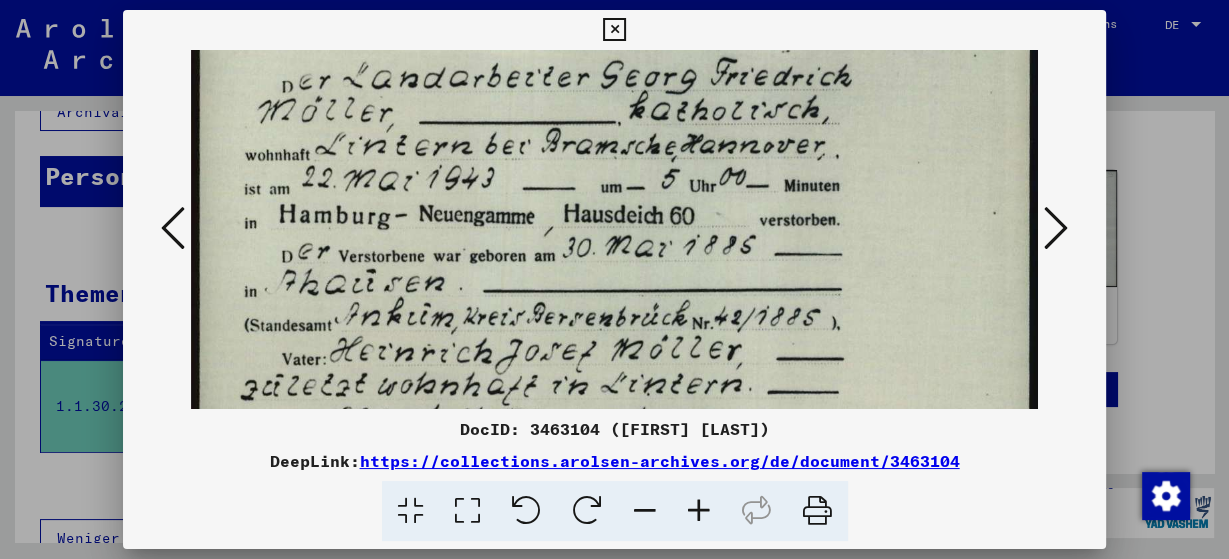 drag, startPoint x: 911, startPoint y: 225, endPoint x: 903, endPoint y: 148, distance: 77.41447 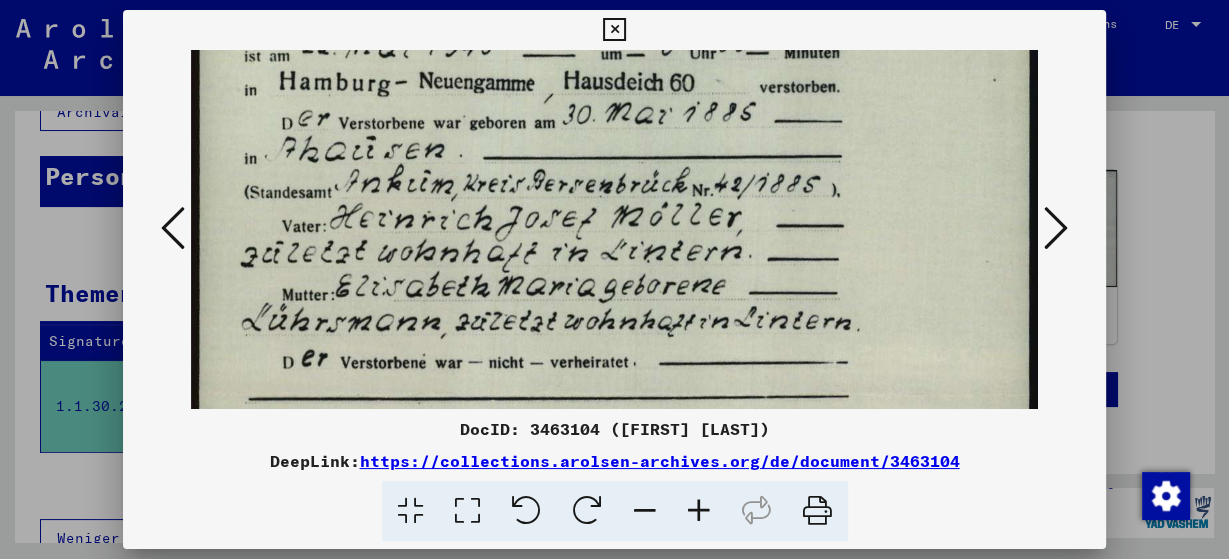 scroll, scrollTop: 251, scrollLeft: 0, axis: vertical 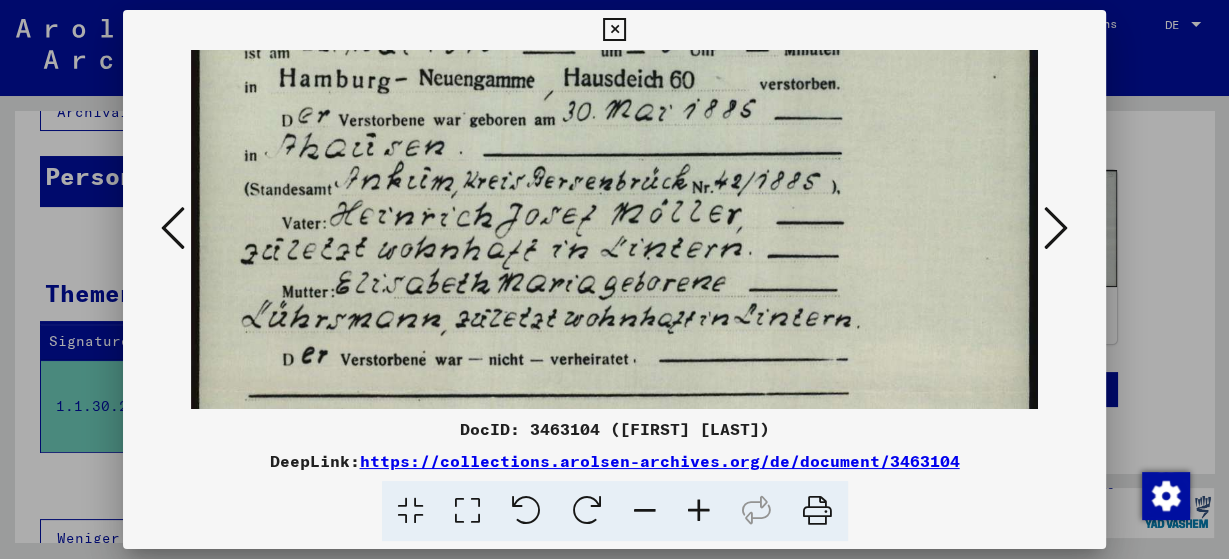 drag, startPoint x: 430, startPoint y: 355, endPoint x: 473, endPoint y: 219, distance: 142.6359 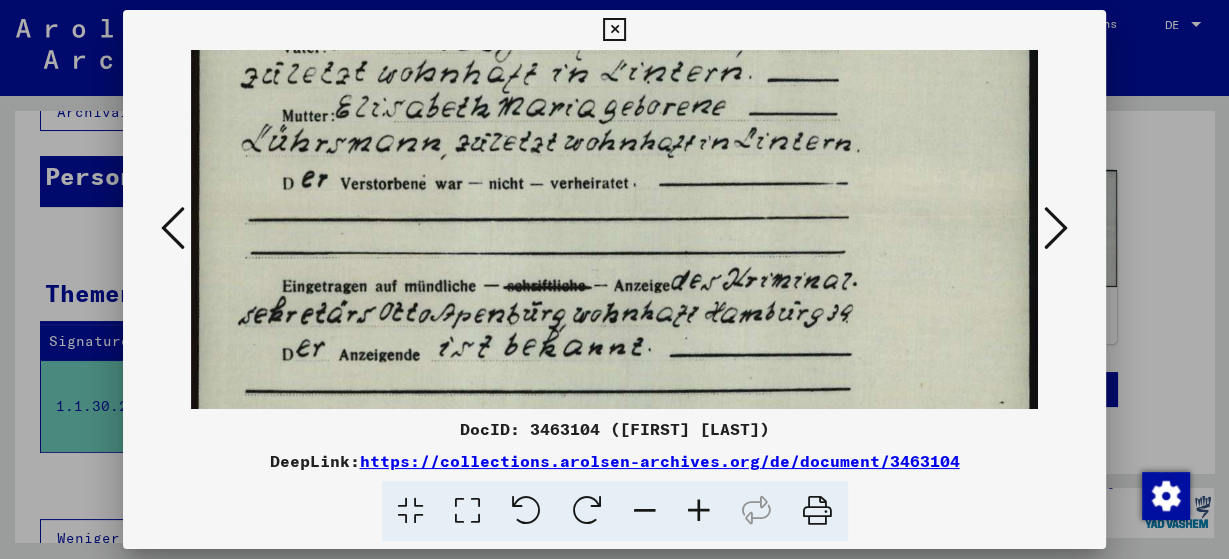 scroll, scrollTop: 438, scrollLeft: 0, axis: vertical 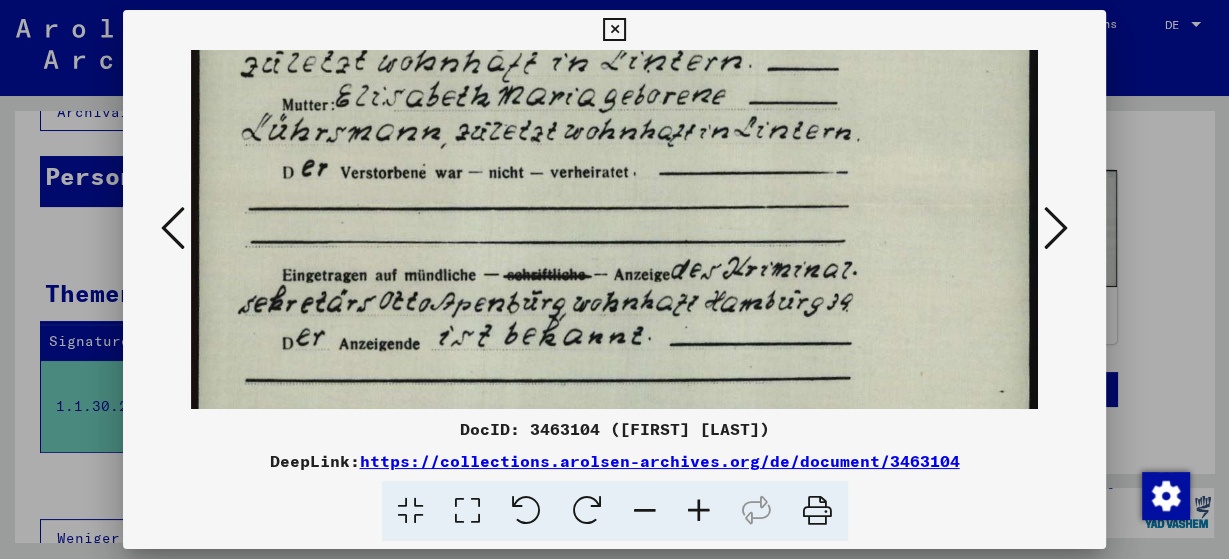 drag, startPoint x: 526, startPoint y: 351, endPoint x: 566, endPoint y: 165, distance: 190.25246 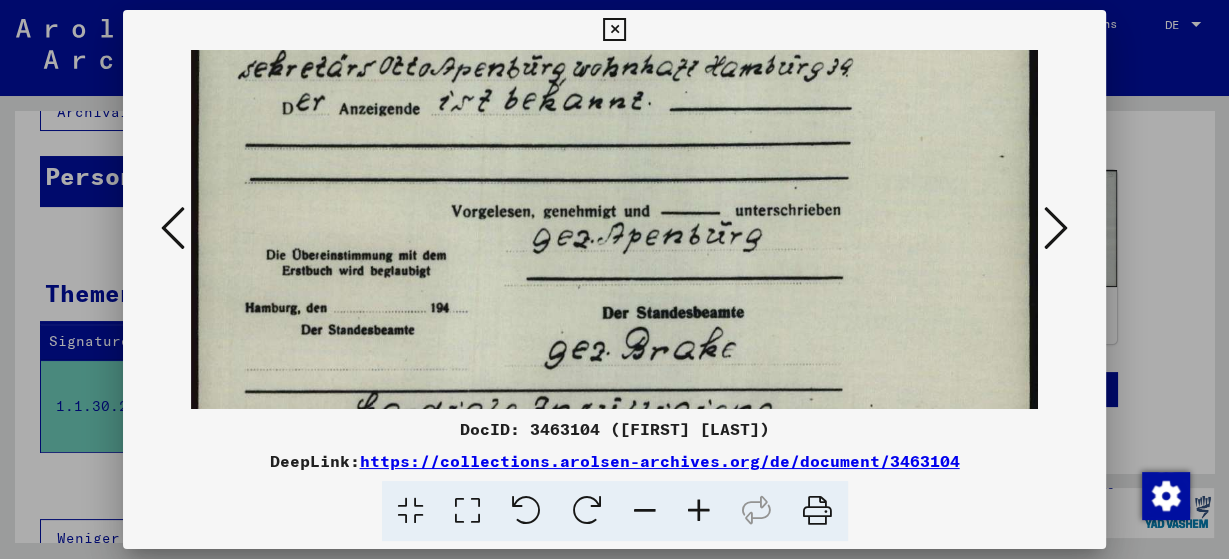 drag, startPoint x: 584, startPoint y: 254, endPoint x: 598, endPoint y: 115, distance: 139.70326 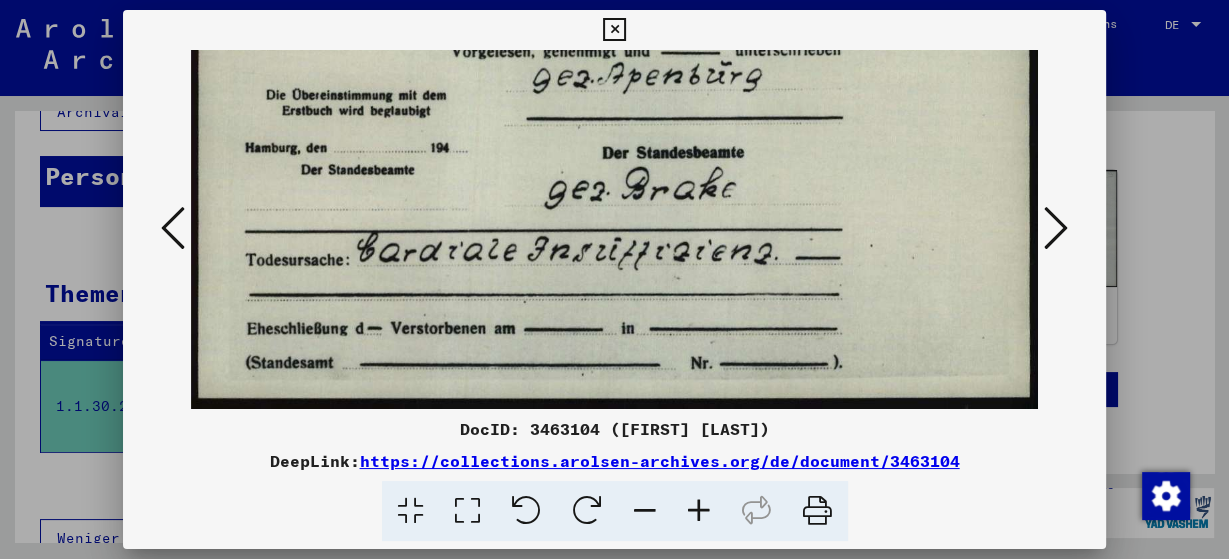 scroll, scrollTop: 844, scrollLeft: 0, axis: vertical 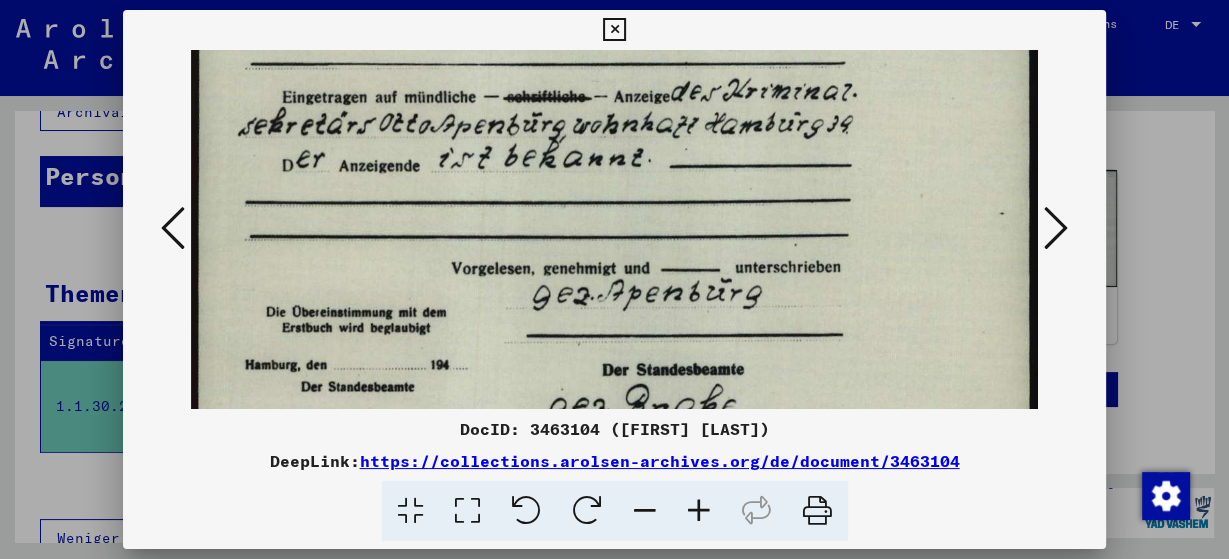 drag, startPoint x: 595, startPoint y: 76, endPoint x: 595, endPoint y: 304, distance: 228 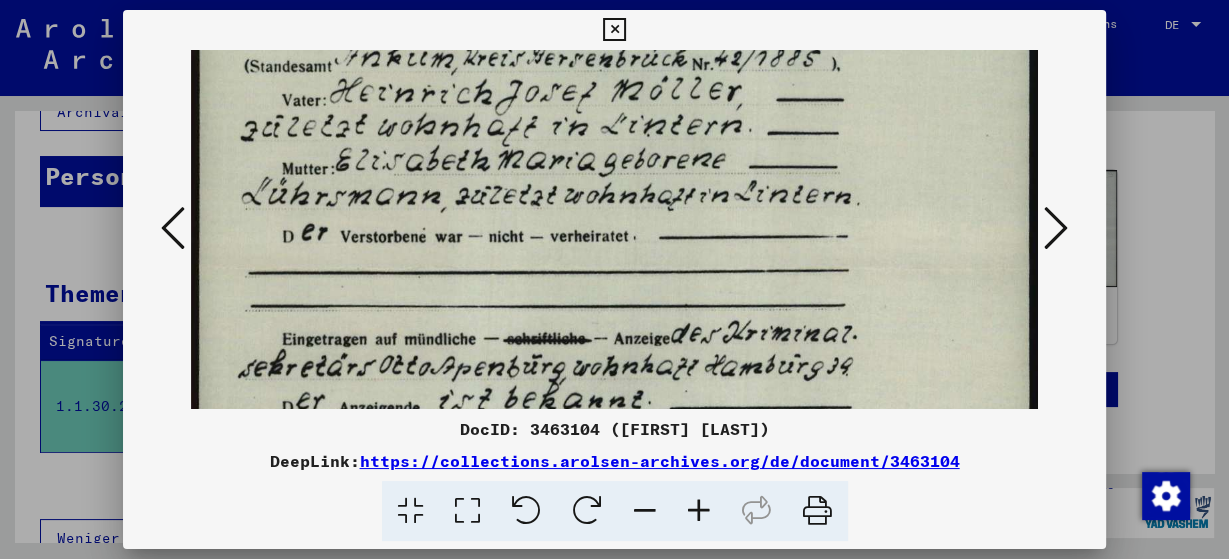 drag, startPoint x: 633, startPoint y: 202, endPoint x: 634, endPoint y: 359, distance: 157.00319 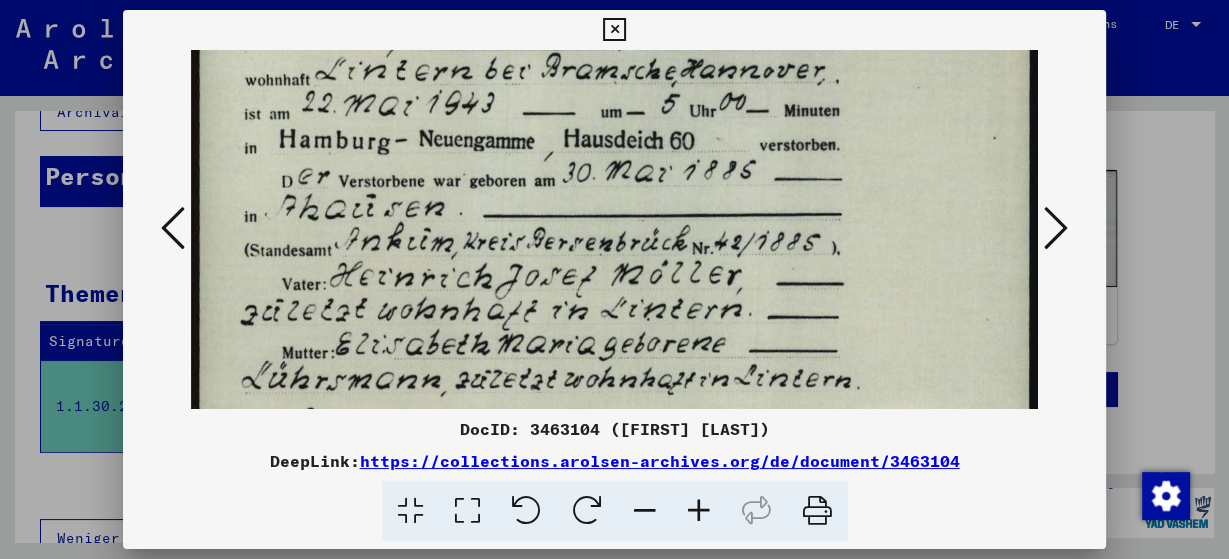 drag, startPoint x: 665, startPoint y: 298, endPoint x: 671, endPoint y: 365, distance: 67.26812 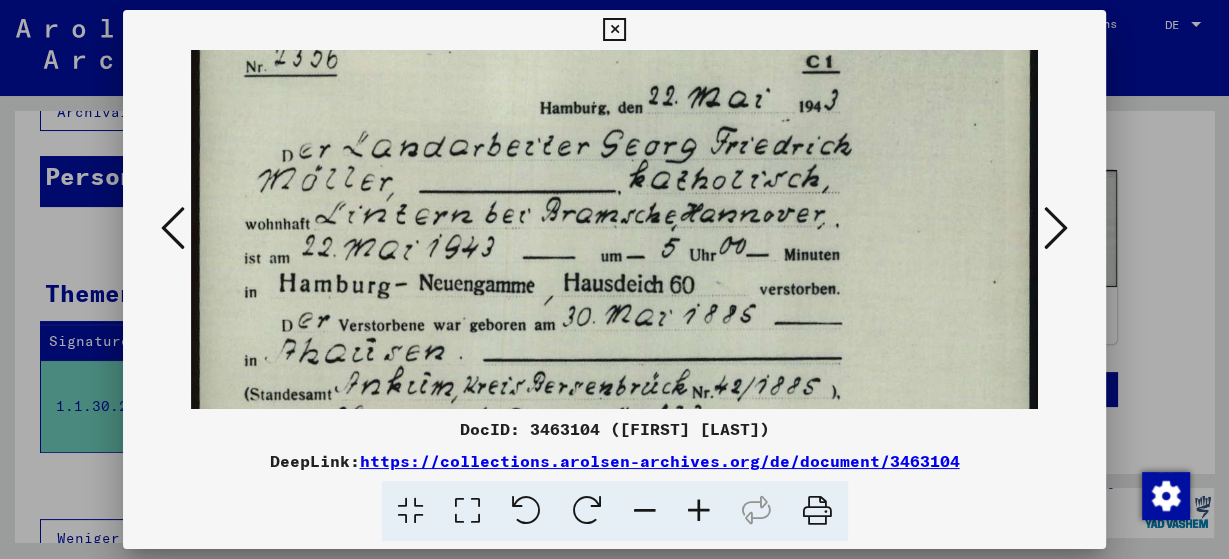 drag, startPoint x: 653, startPoint y: 246, endPoint x: 657, endPoint y: 331, distance: 85.09406 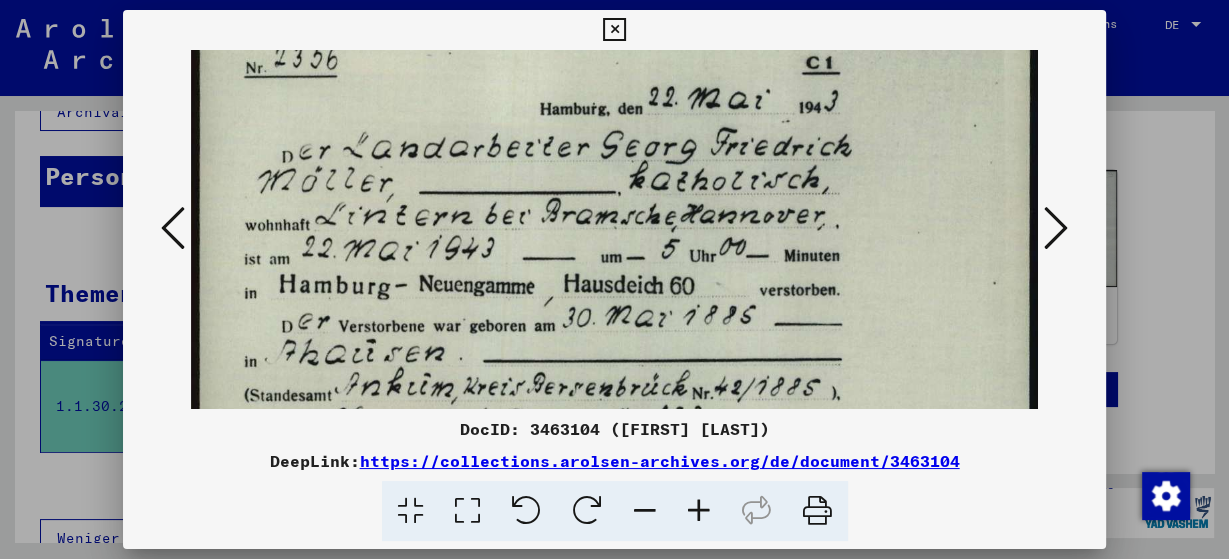 scroll, scrollTop: 0, scrollLeft: 0, axis: both 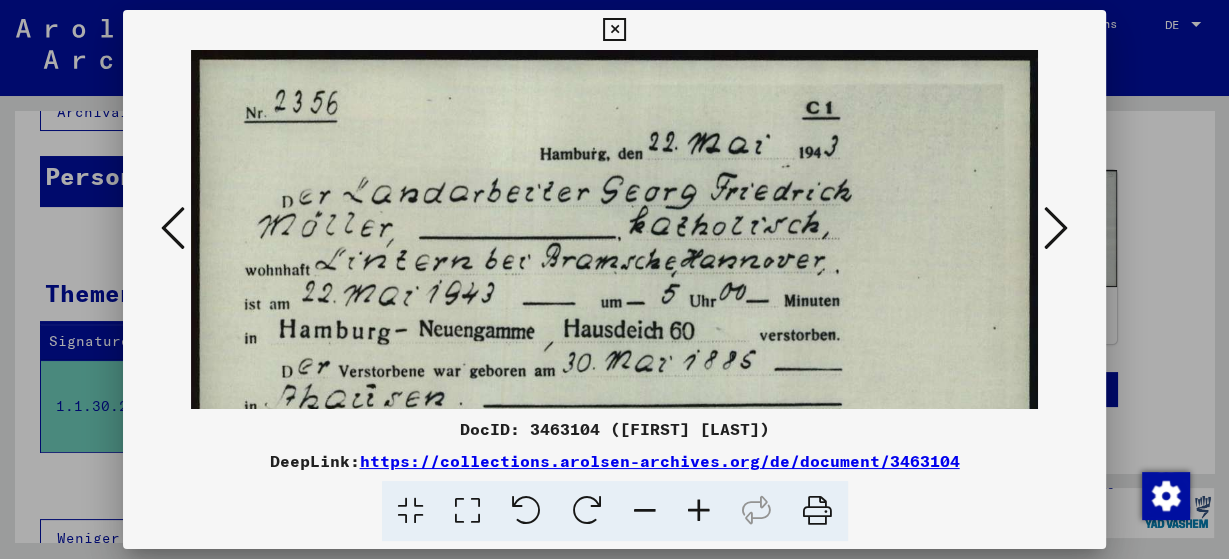drag, startPoint x: 526, startPoint y: 226, endPoint x: 539, endPoint y: 293, distance: 68.24954 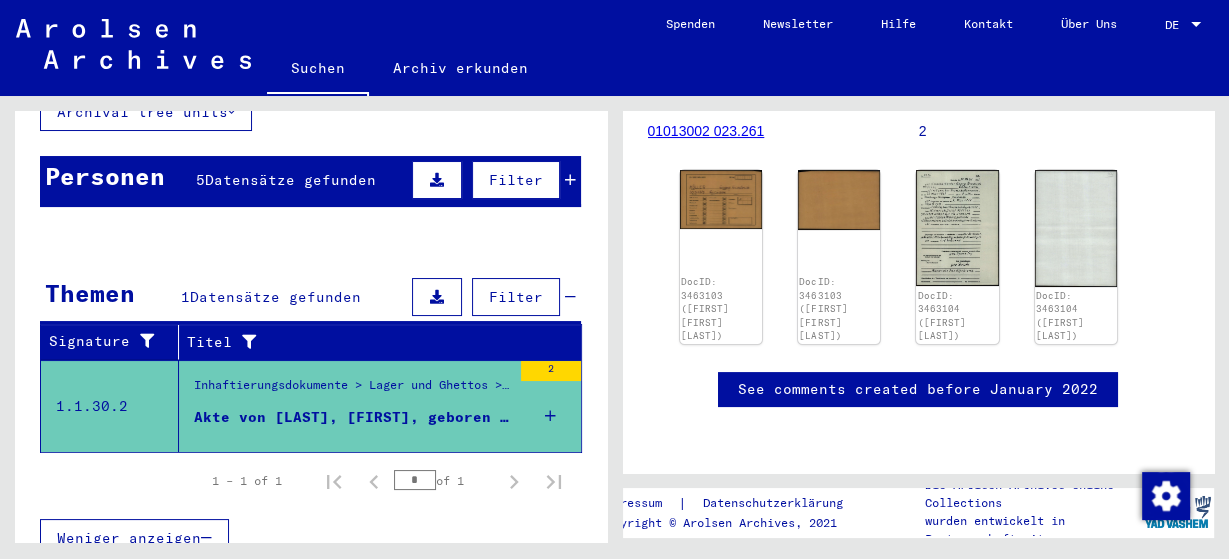 click on "Datensätze gefunden" at bounding box center [290, 180] 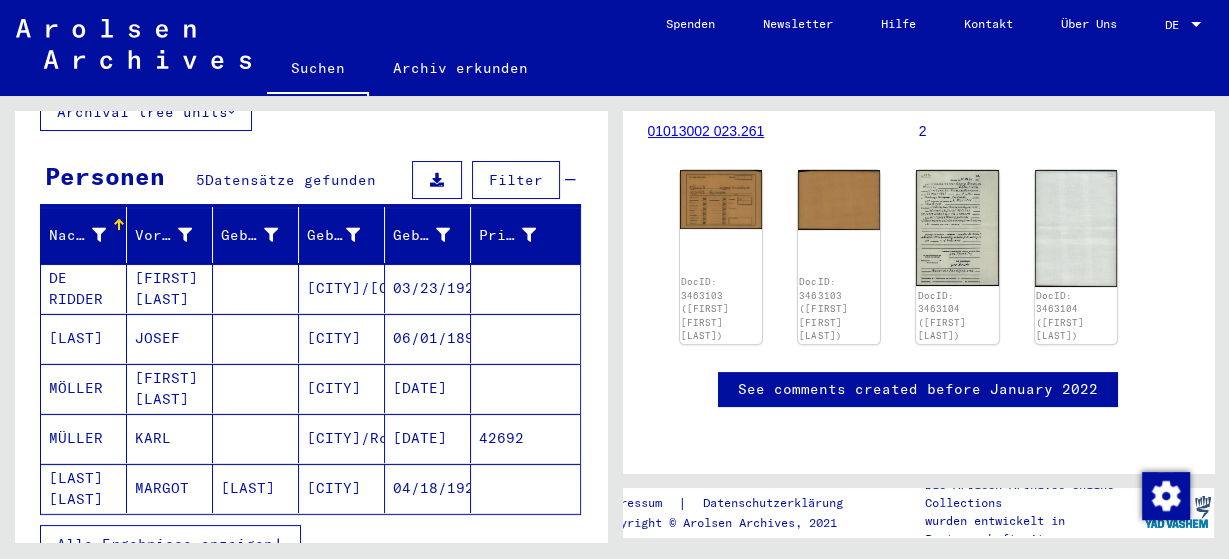 click on "[CITY]/Rotenburg" at bounding box center [342, 488] 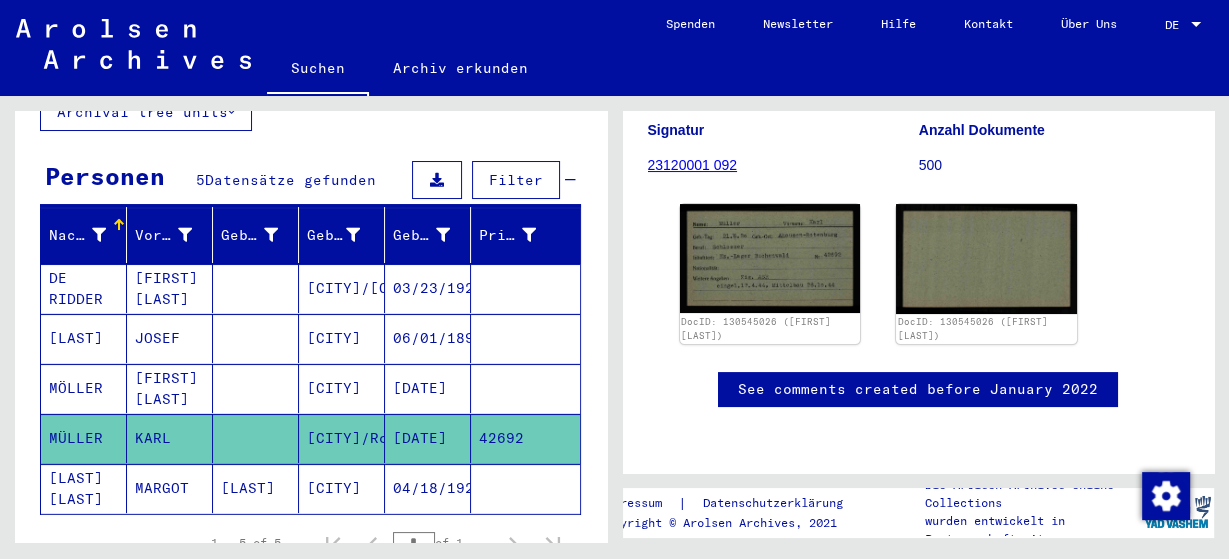 scroll, scrollTop: 221, scrollLeft: 0, axis: vertical 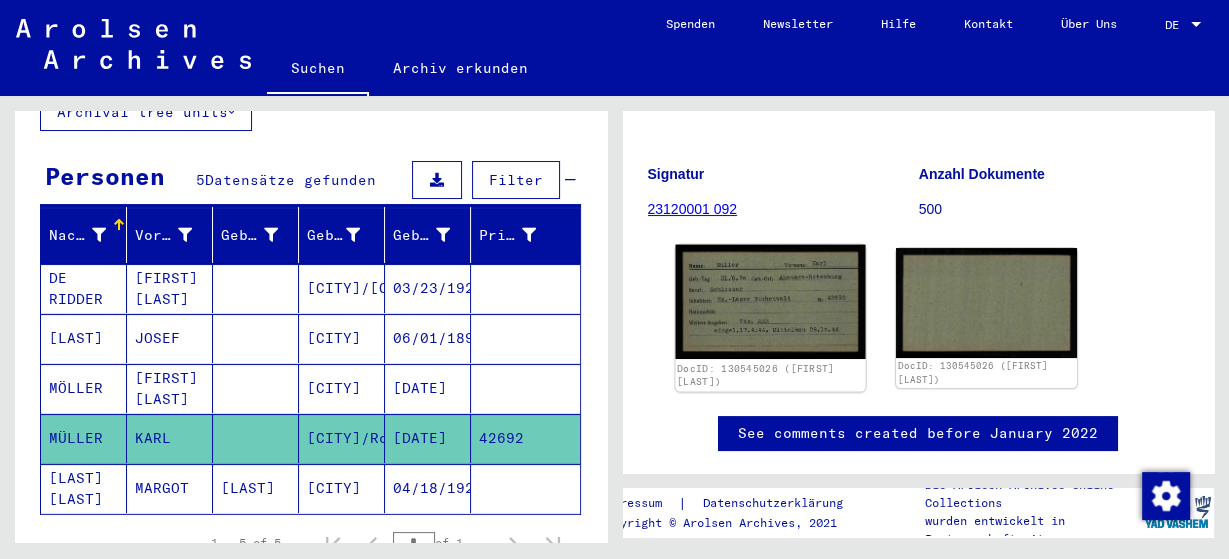 click 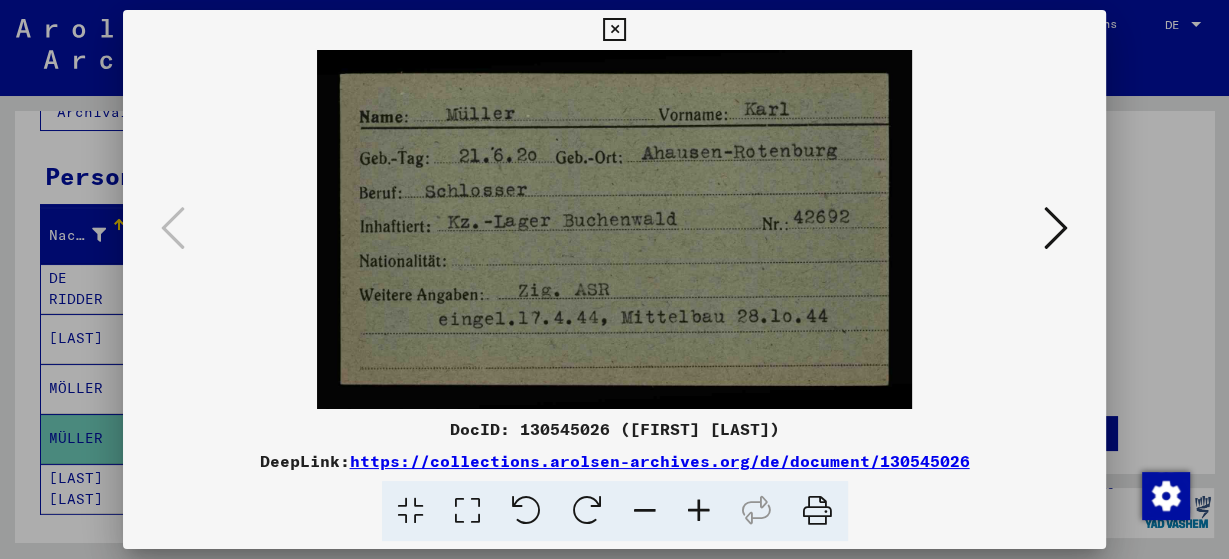 click at bounding box center (1056, 228) 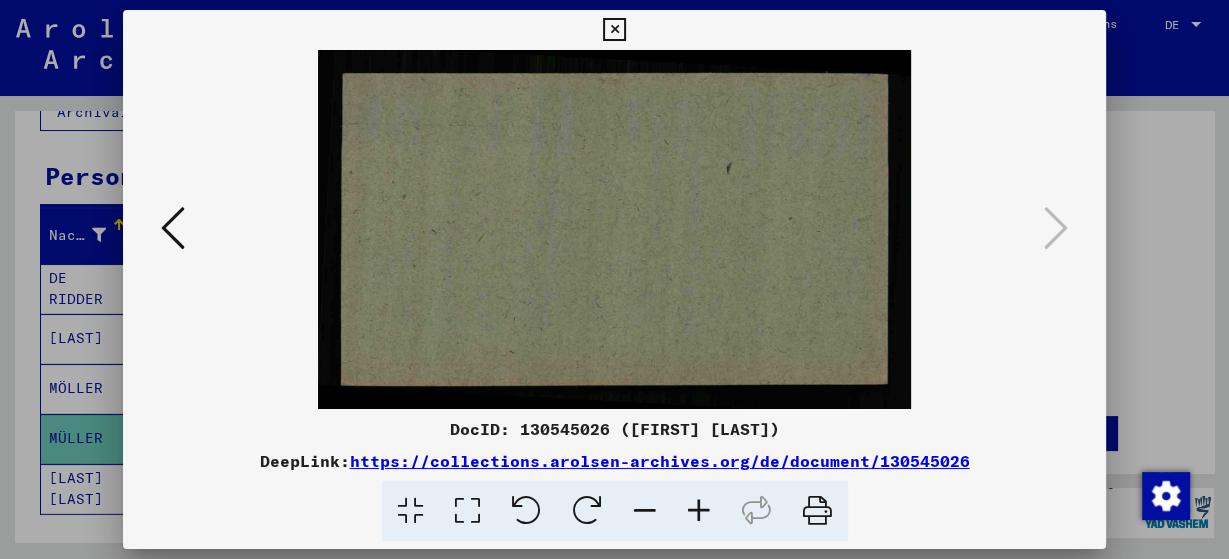 click at bounding box center (173, 228) 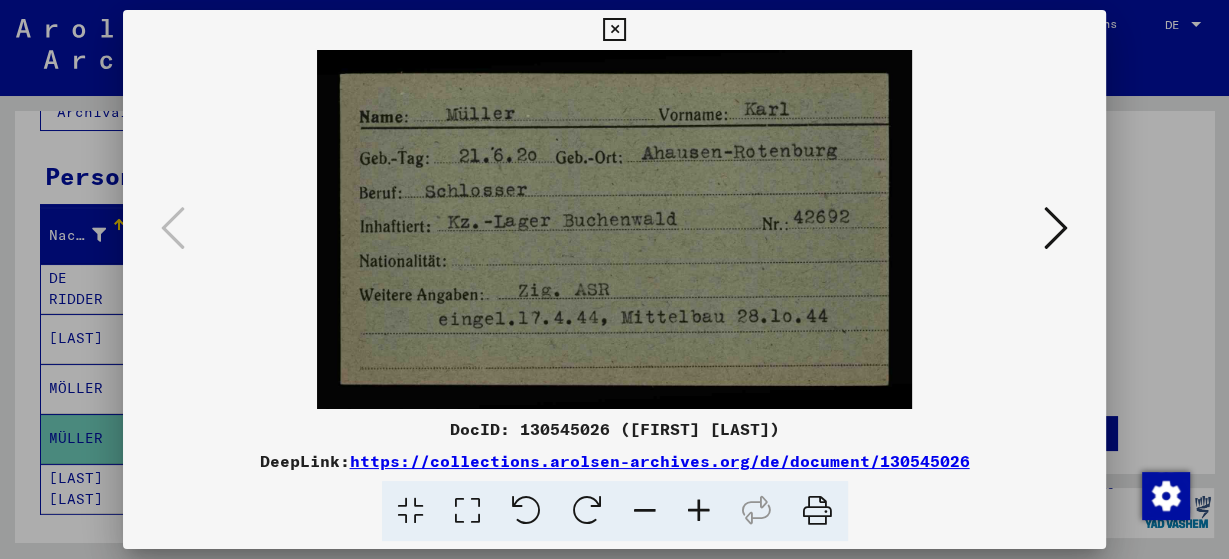 click at bounding box center (614, 30) 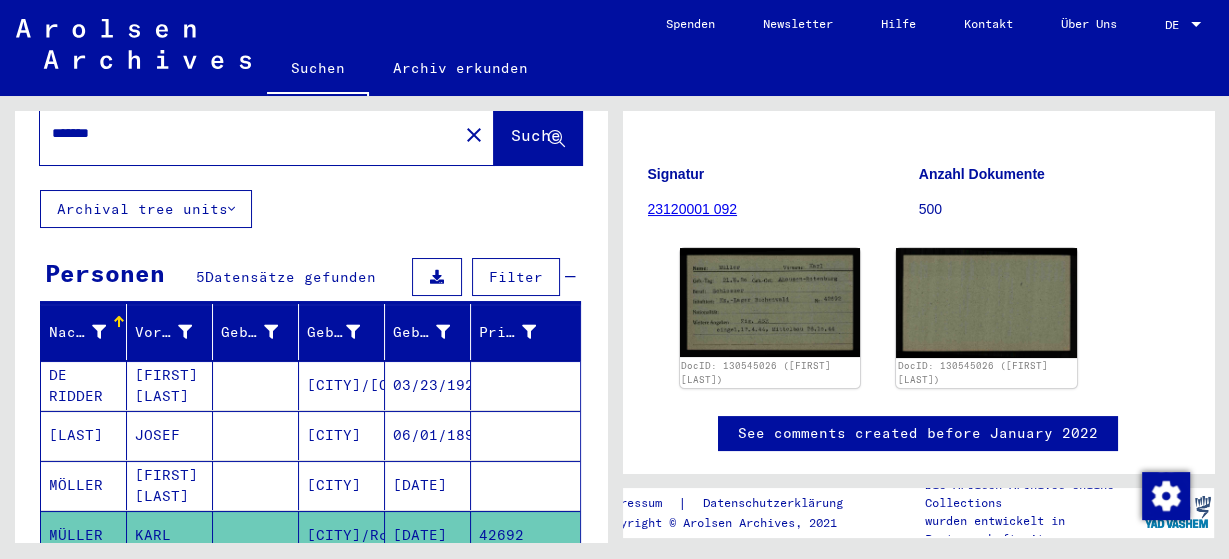 scroll, scrollTop: 0, scrollLeft: 0, axis: both 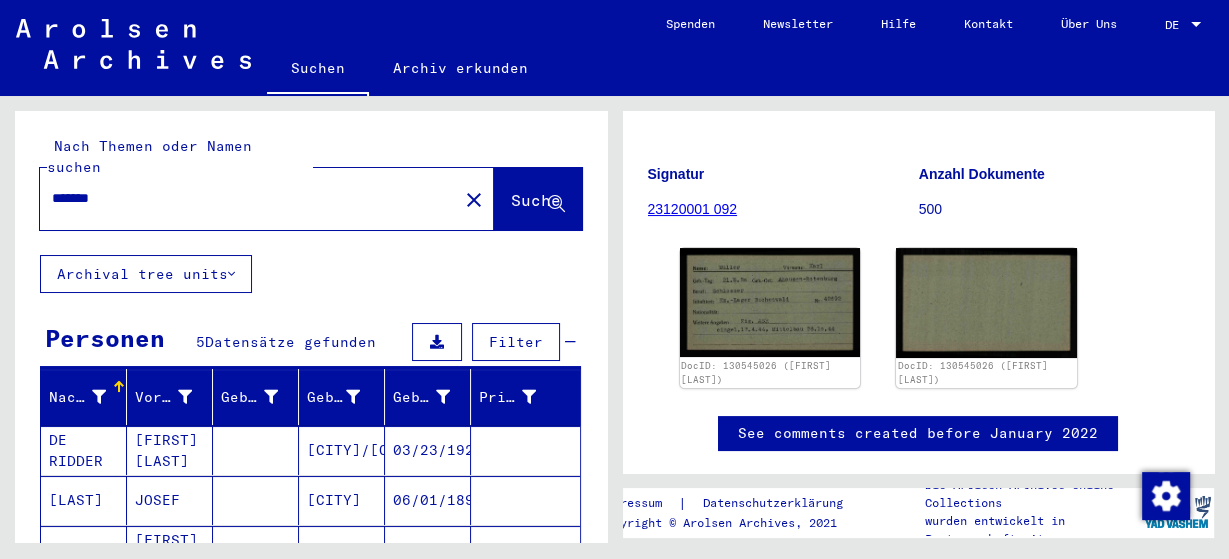 drag, startPoint x: 118, startPoint y: 179, endPoint x: 22, endPoint y: 173, distance: 96.18732 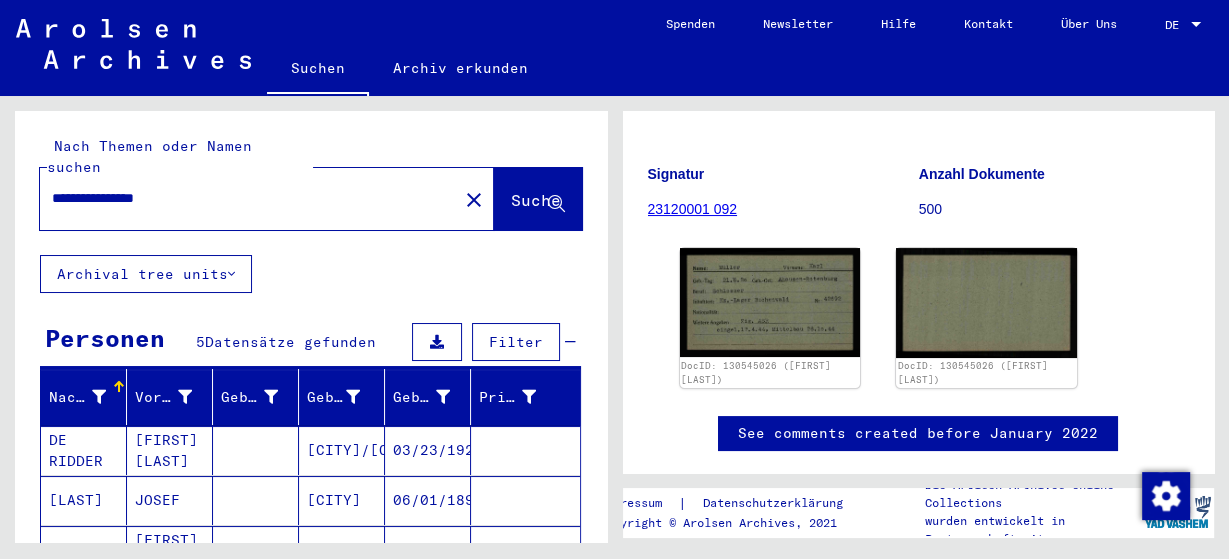 type on "**********" 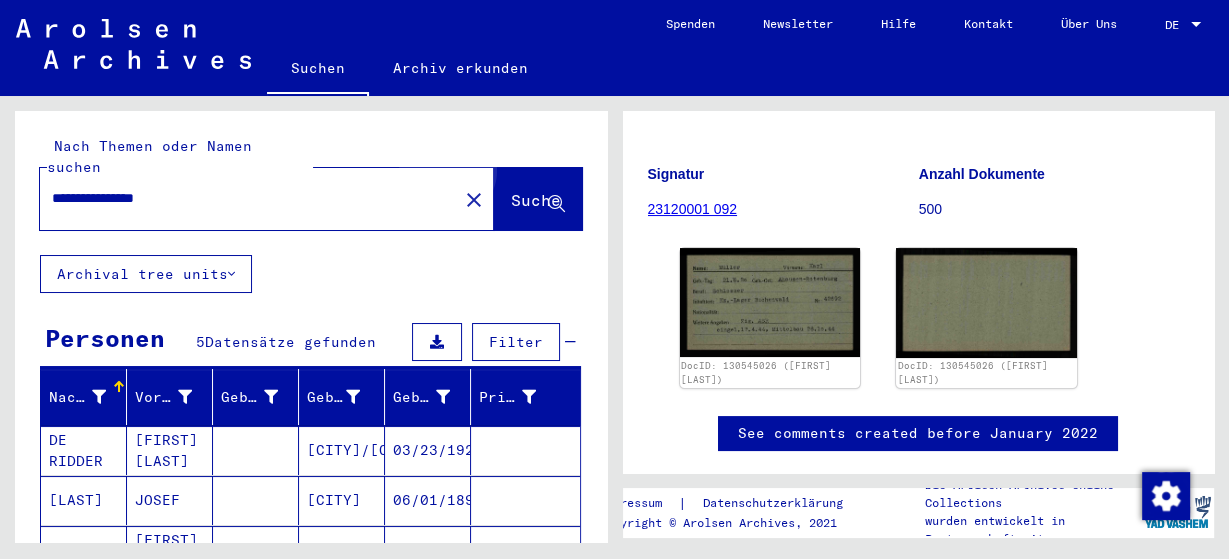 click on "Suche" 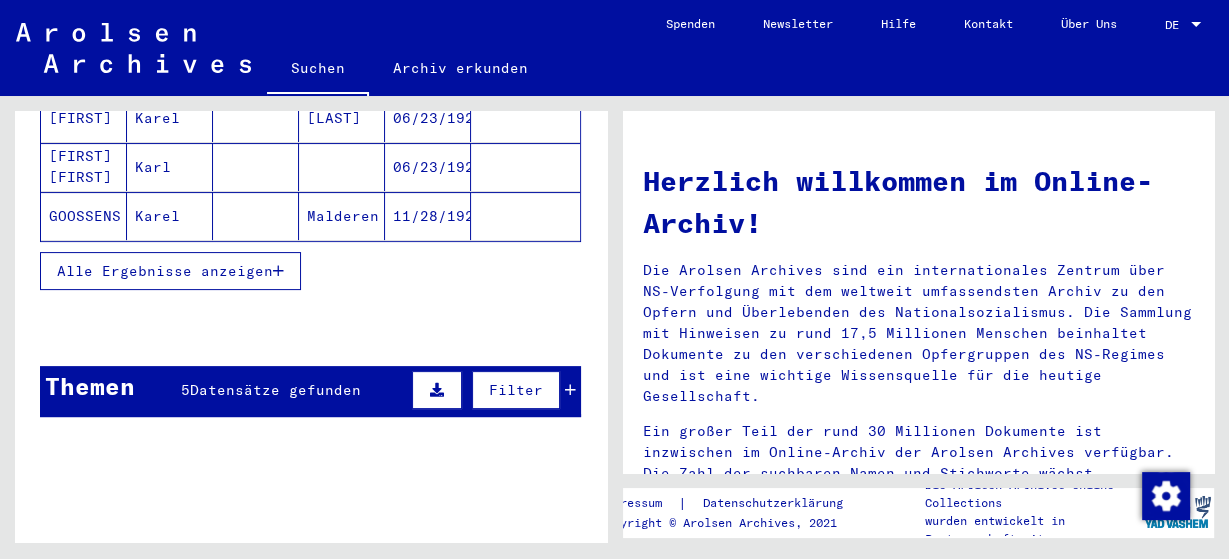 scroll, scrollTop: 331, scrollLeft: 0, axis: vertical 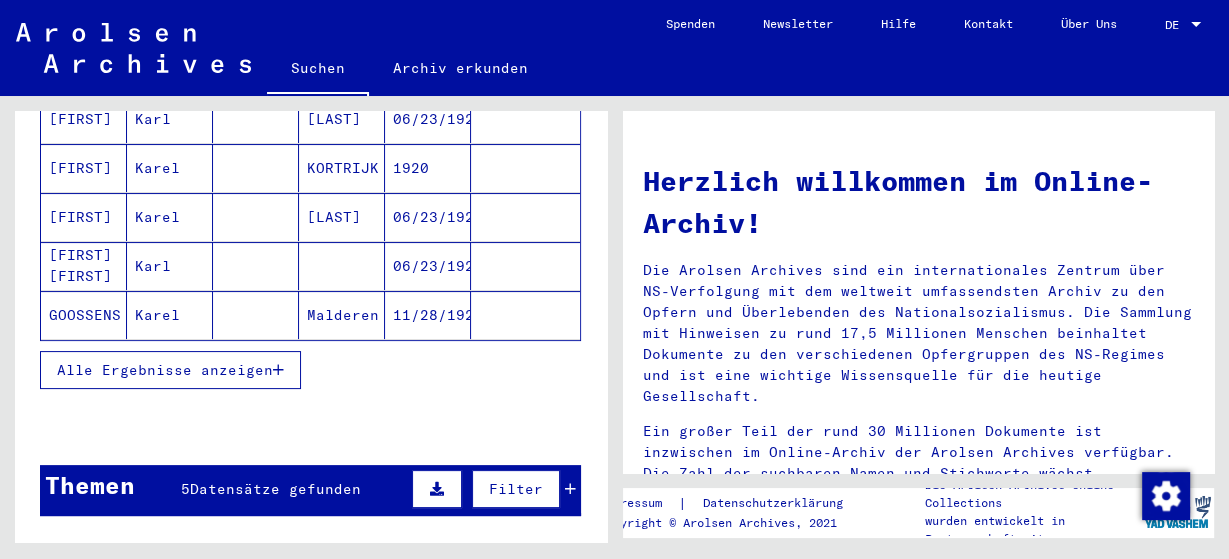 click on "Datensätze gefunden" at bounding box center (275, 489) 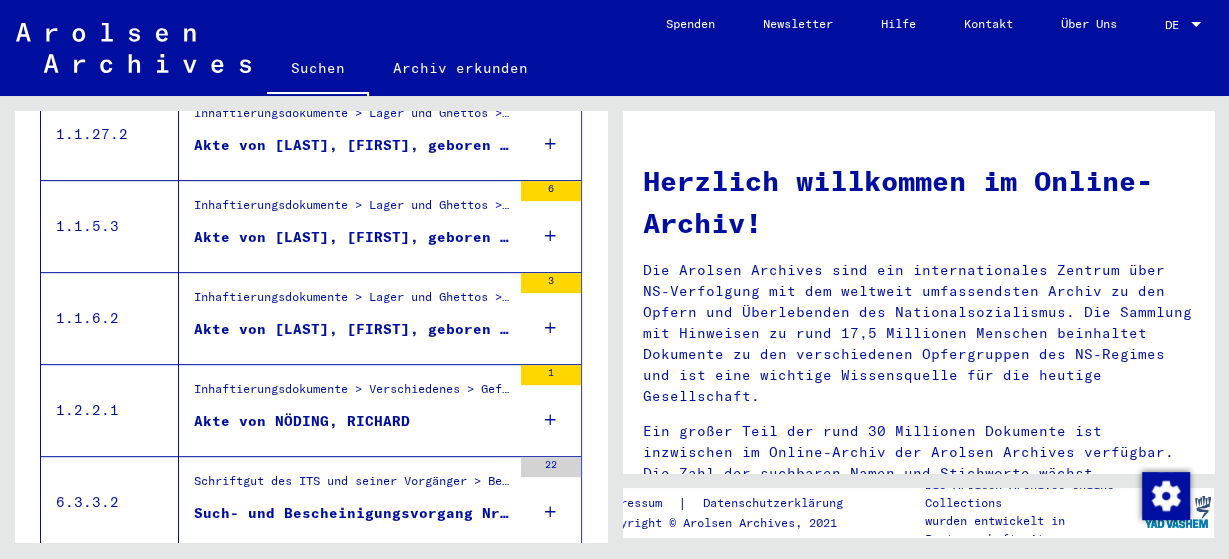 scroll, scrollTop: 833, scrollLeft: 0, axis: vertical 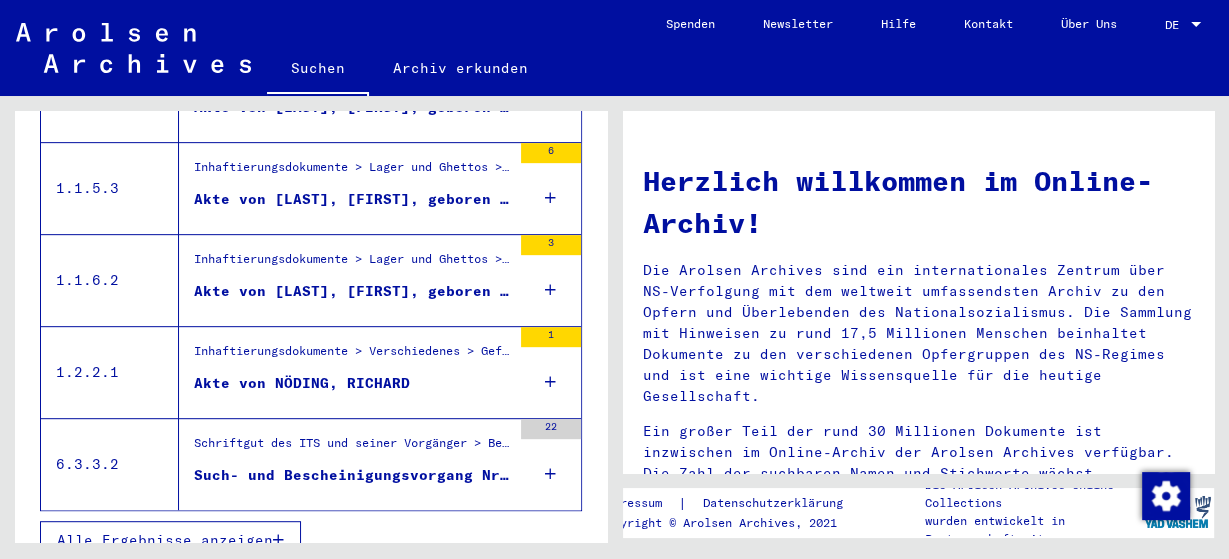 click on "Akte von [LAST], [FIRST], geboren am [DATE]" at bounding box center [352, 199] 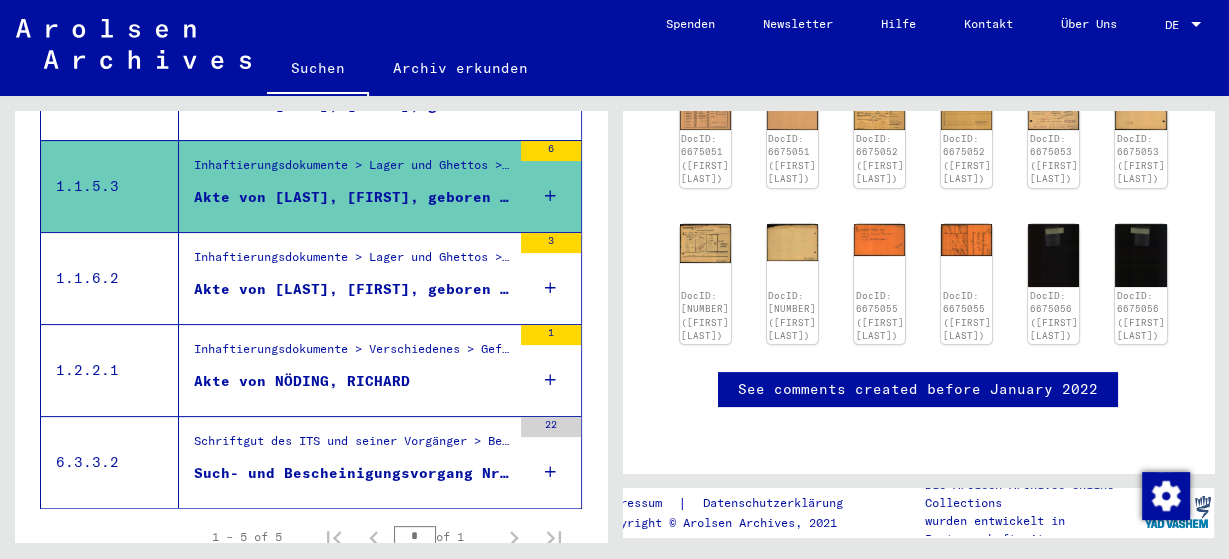 scroll, scrollTop: 331, scrollLeft: 0, axis: vertical 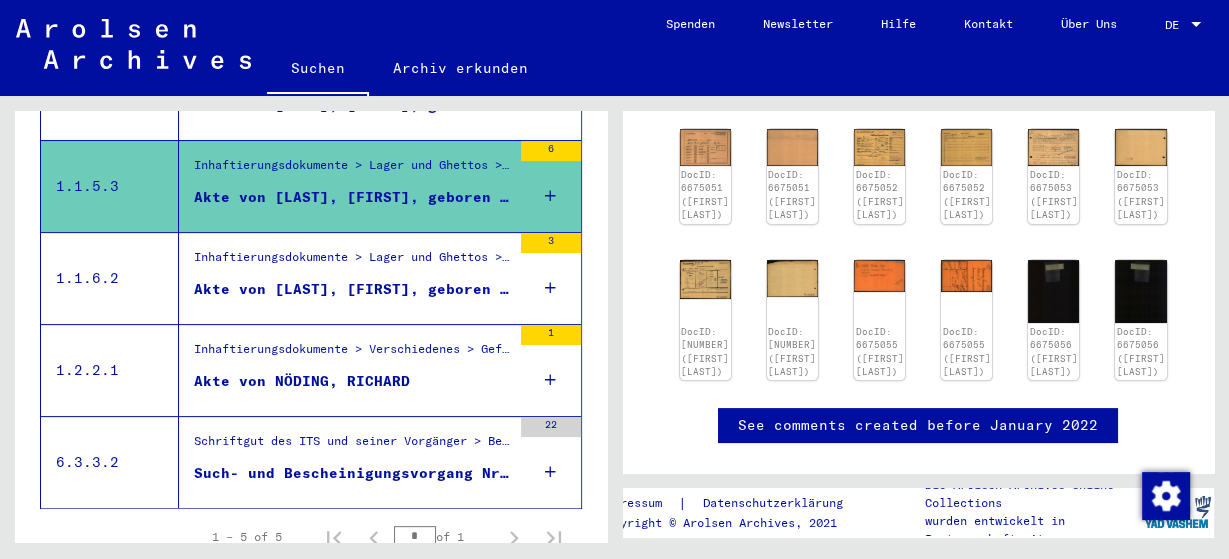 click on "Akte von [LAST], [FIRST], geboren am [DATE]" at bounding box center (352, 289) 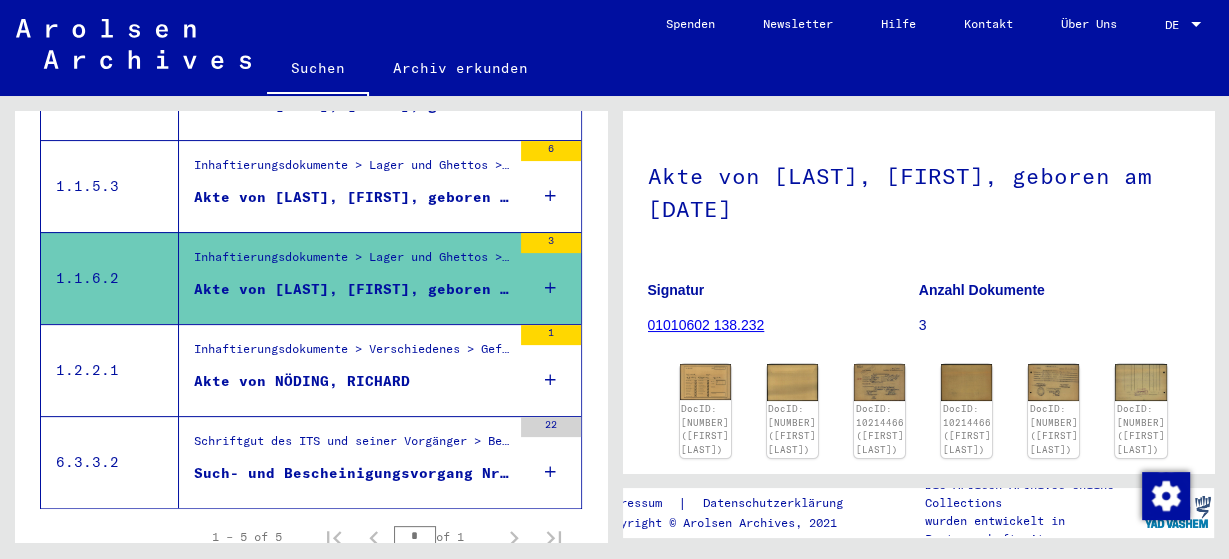 scroll, scrollTop: 221, scrollLeft: 0, axis: vertical 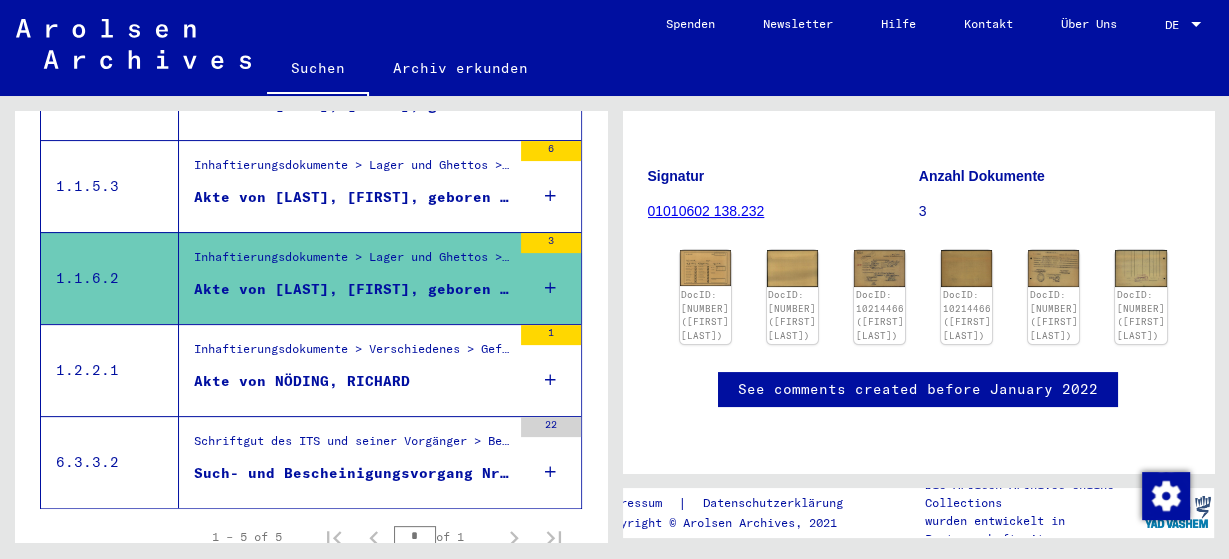 click on "Akte von NÖDING, RICHARD" at bounding box center (302, 381) 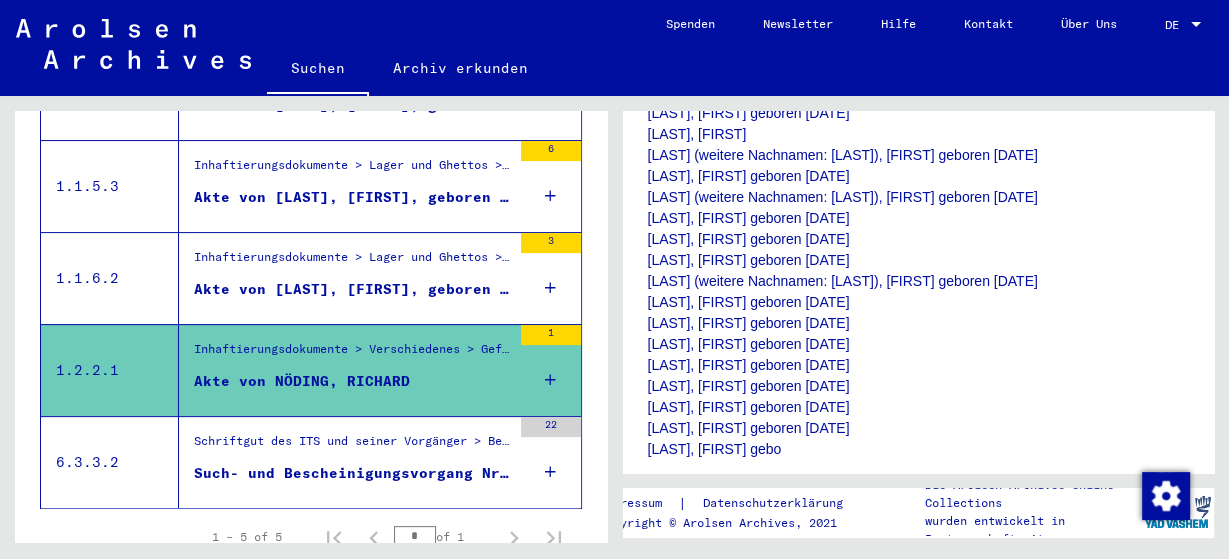 scroll, scrollTop: 988, scrollLeft: 0, axis: vertical 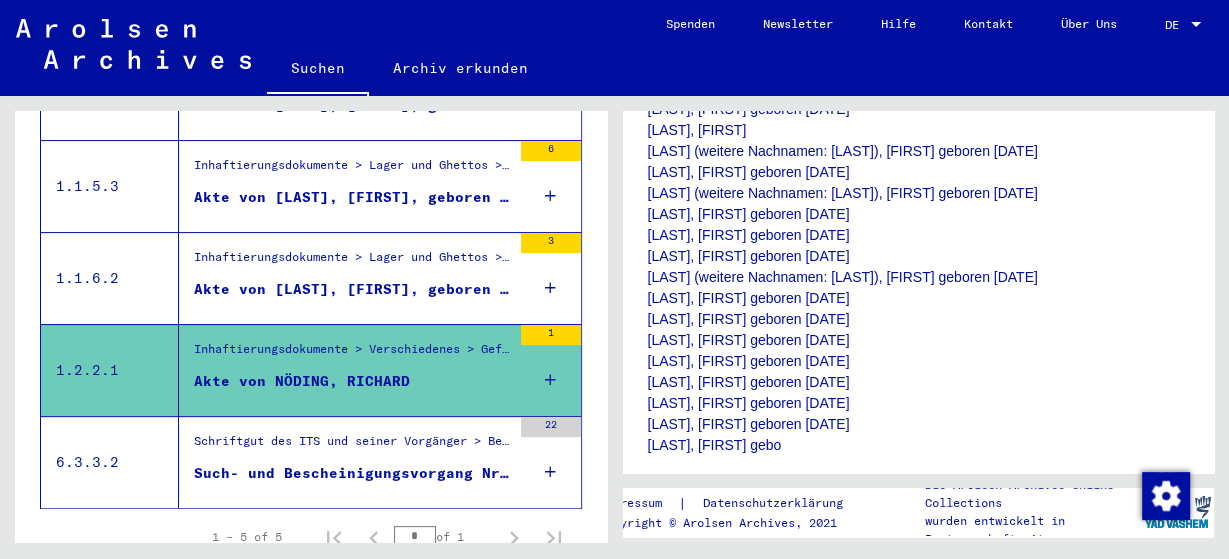 click on "Such- und Bescheinigungsvorgang Nr. 555.988 für [LAST], [FIRST] geboren [DATE]" at bounding box center (352, 473) 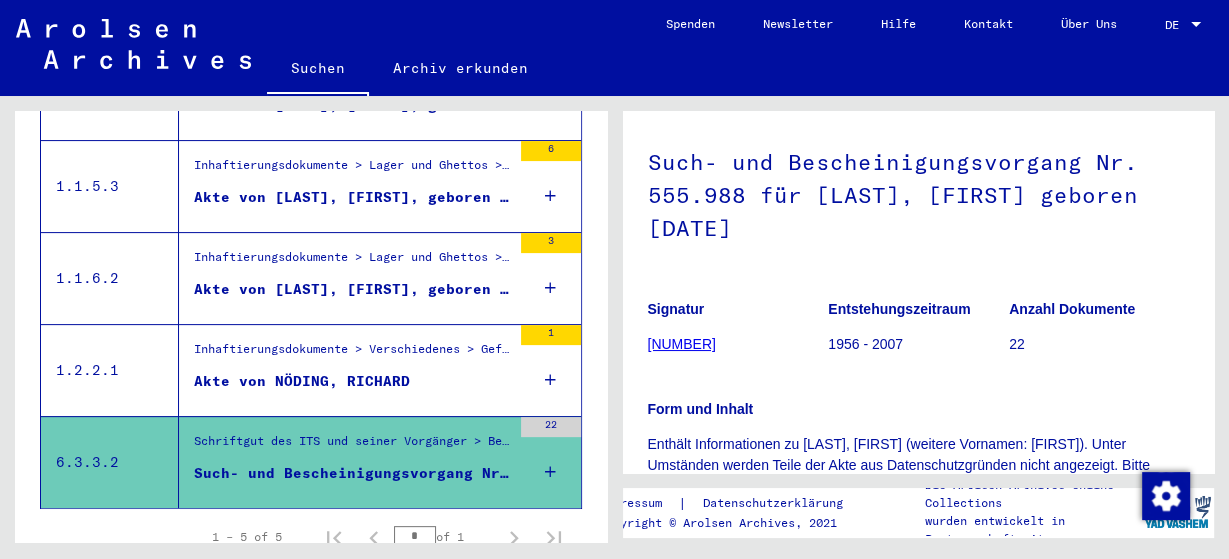 scroll, scrollTop: 221, scrollLeft: 0, axis: vertical 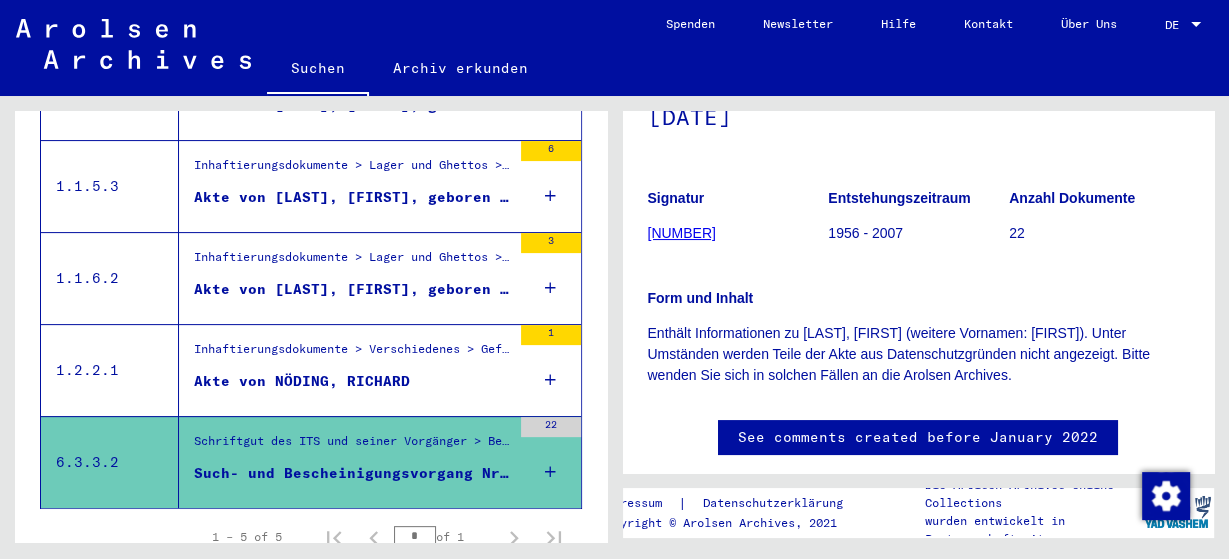 click on "[NUMBER]" 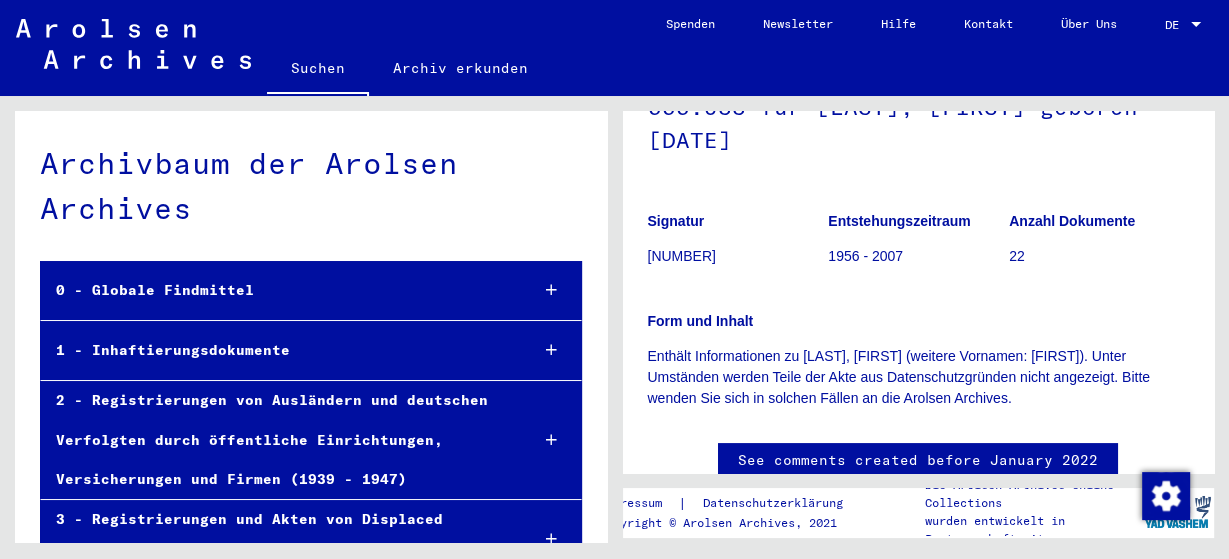 scroll, scrollTop: 221, scrollLeft: 0, axis: vertical 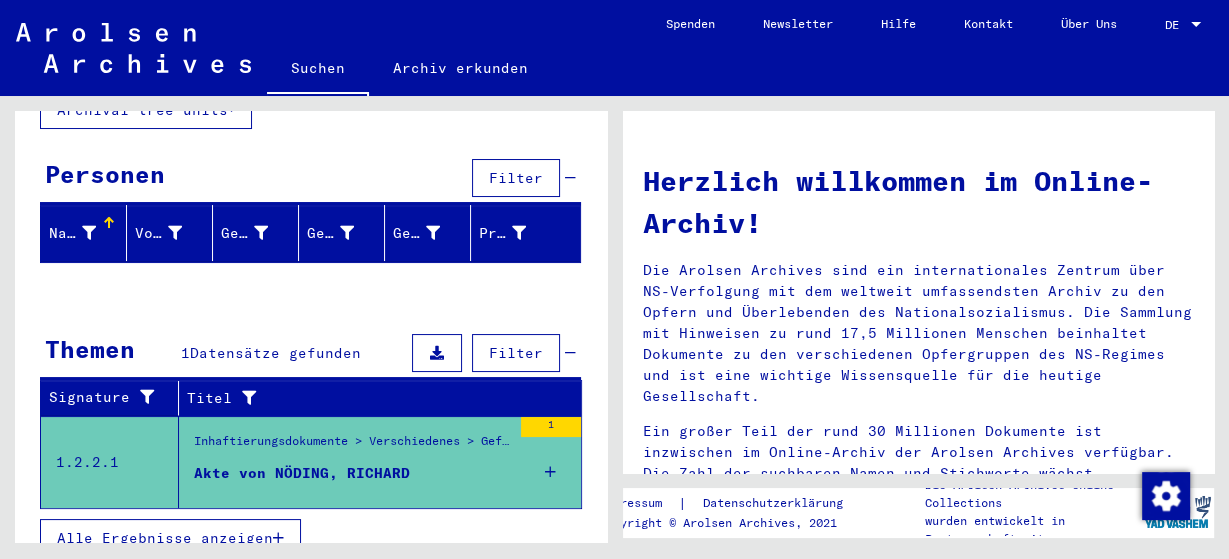 type on "*******" 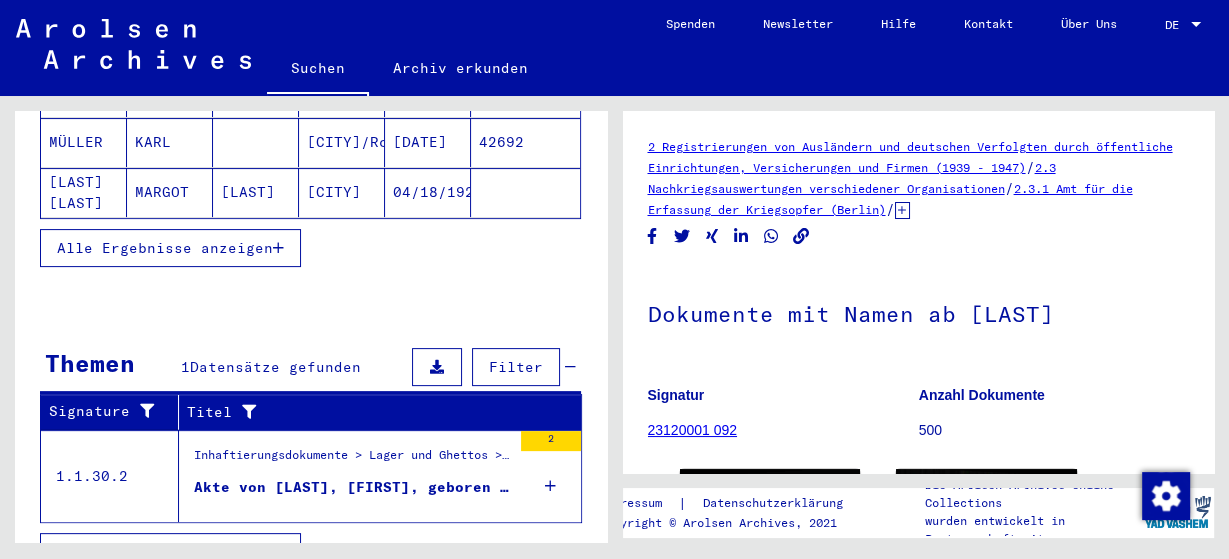 scroll, scrollTop: 470, scrollLeft: 0, axis: vertical 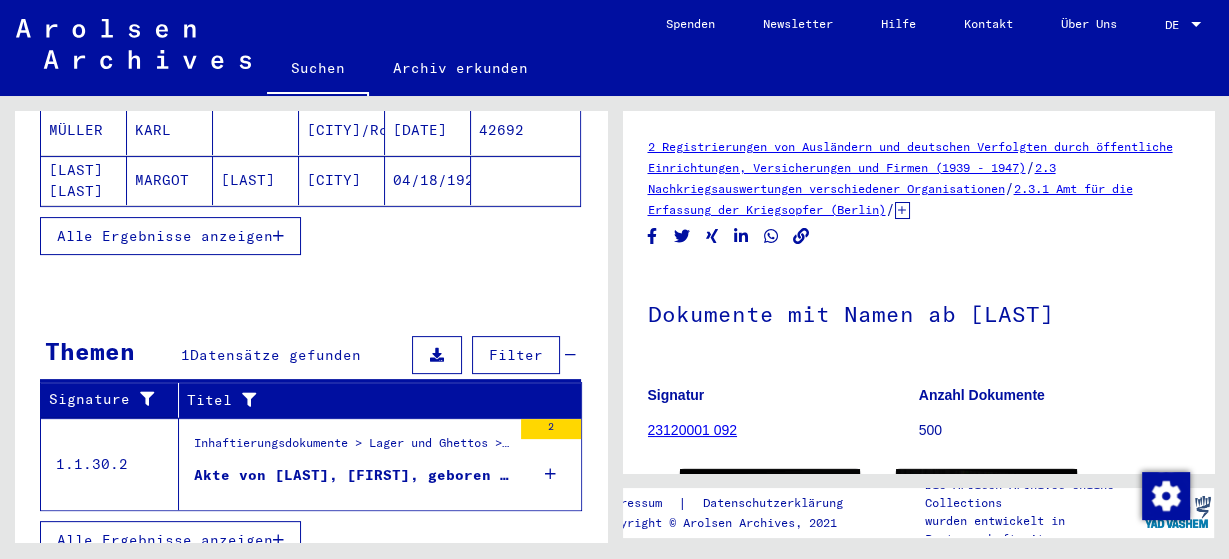 click on "Alle Ergebnisse anzeigen" at bounding box center (170, 236) 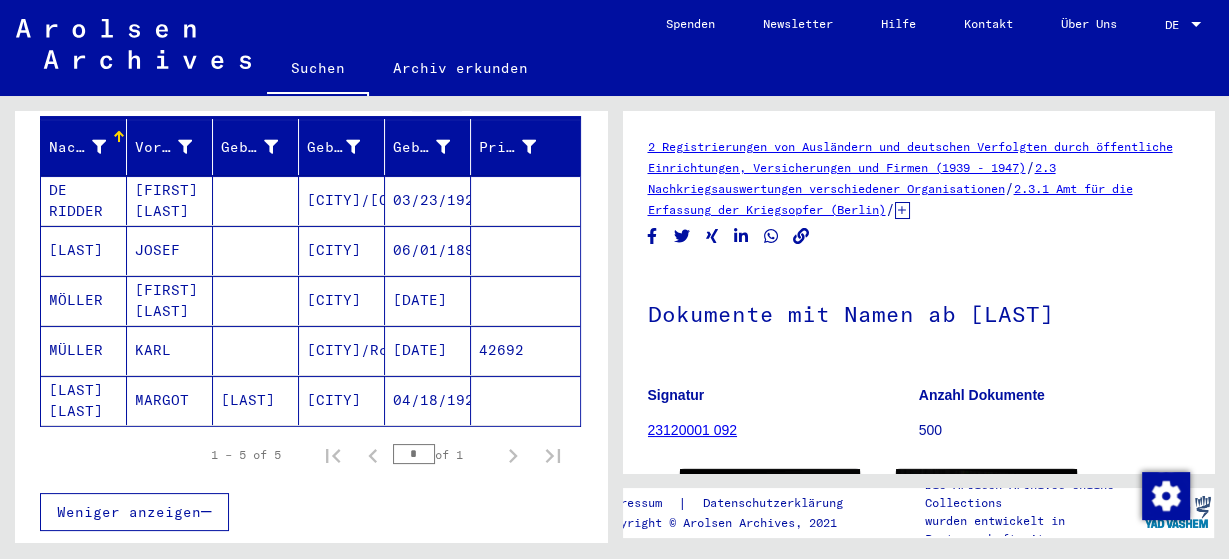 scroll, scrollTop: 249, scrollLeft: 0, axis: vertical 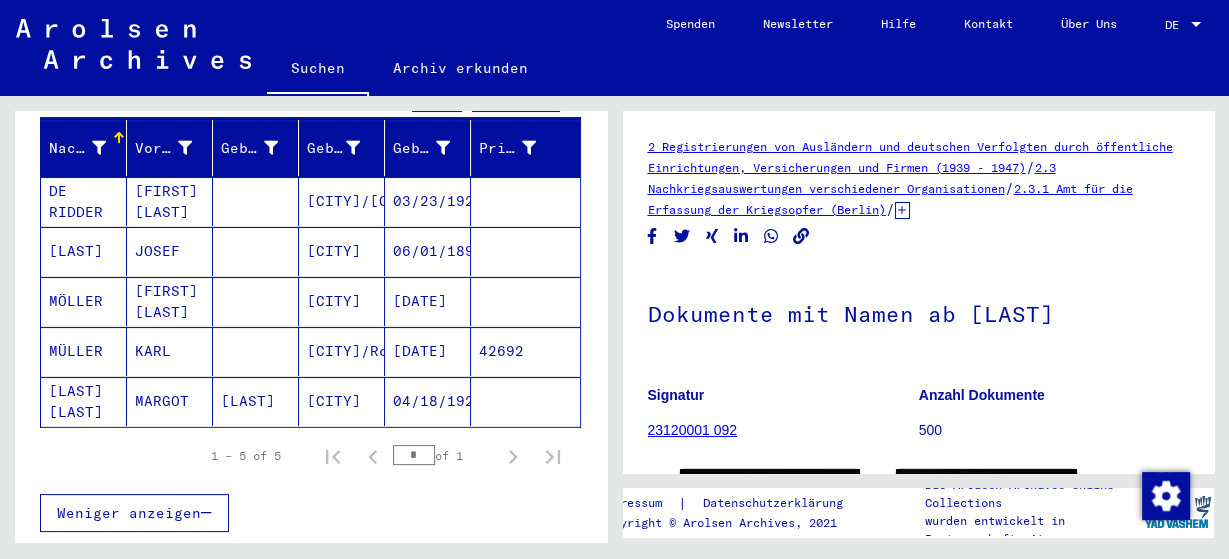 click on "[CITY]" at bounding box center (342, 301) 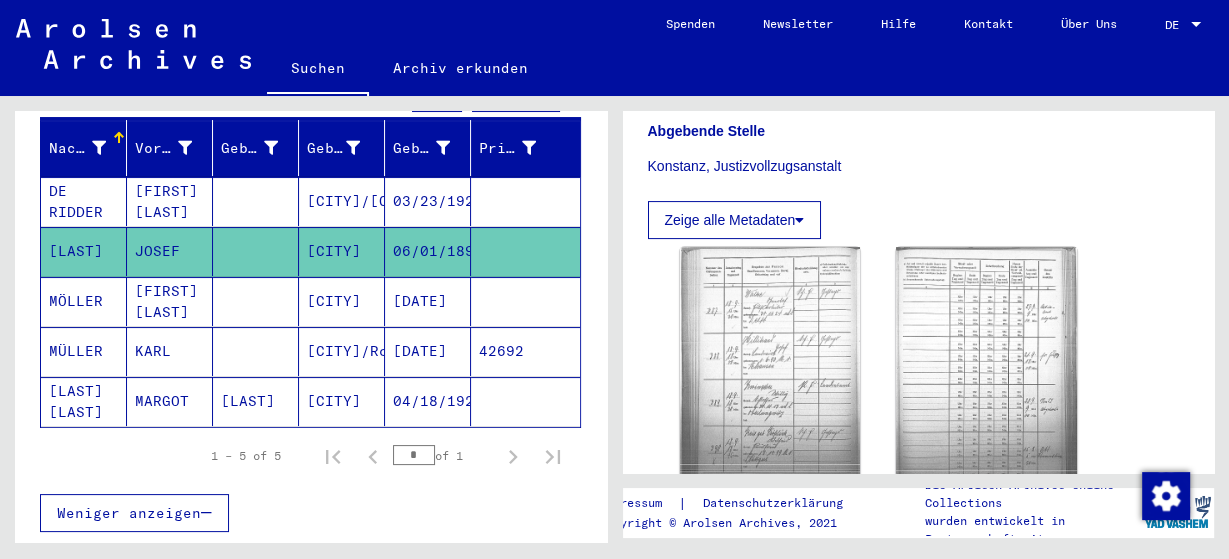scroll, scrollTop: 442, scrollLeft: 0, axis: vertical 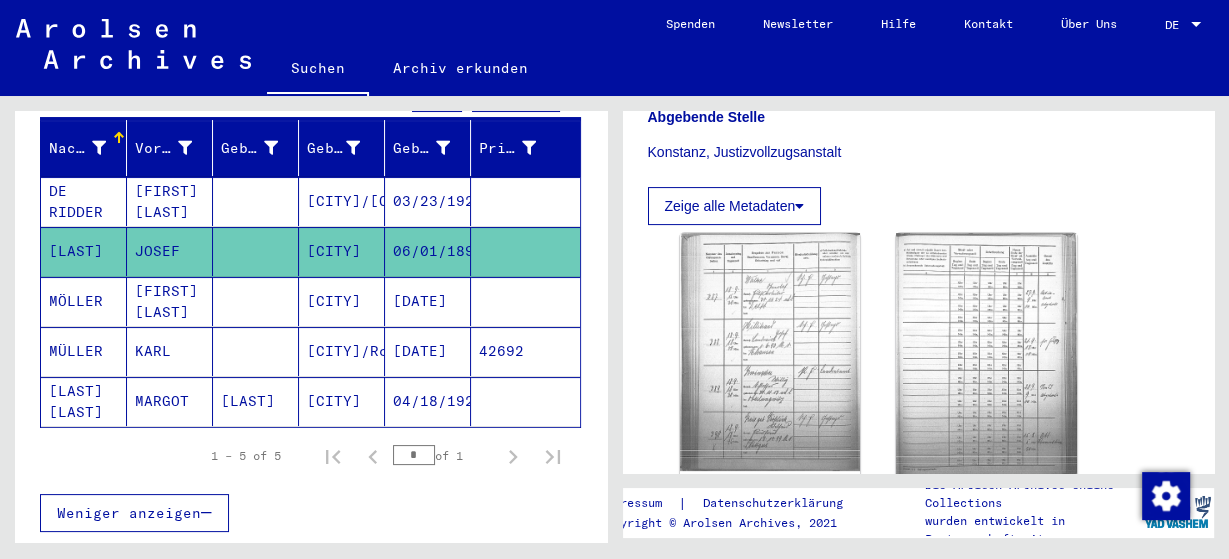 click on "[CITY]" at bounding box center (342, 351) 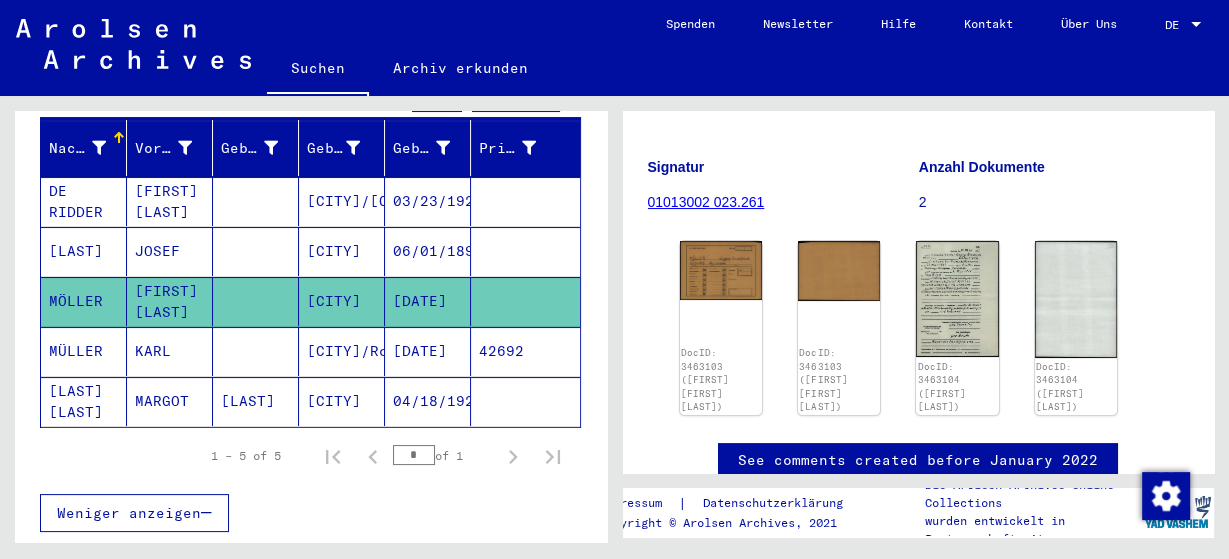 scroll, scrollTop: 221, scrollLeft: 0, axis: vertical 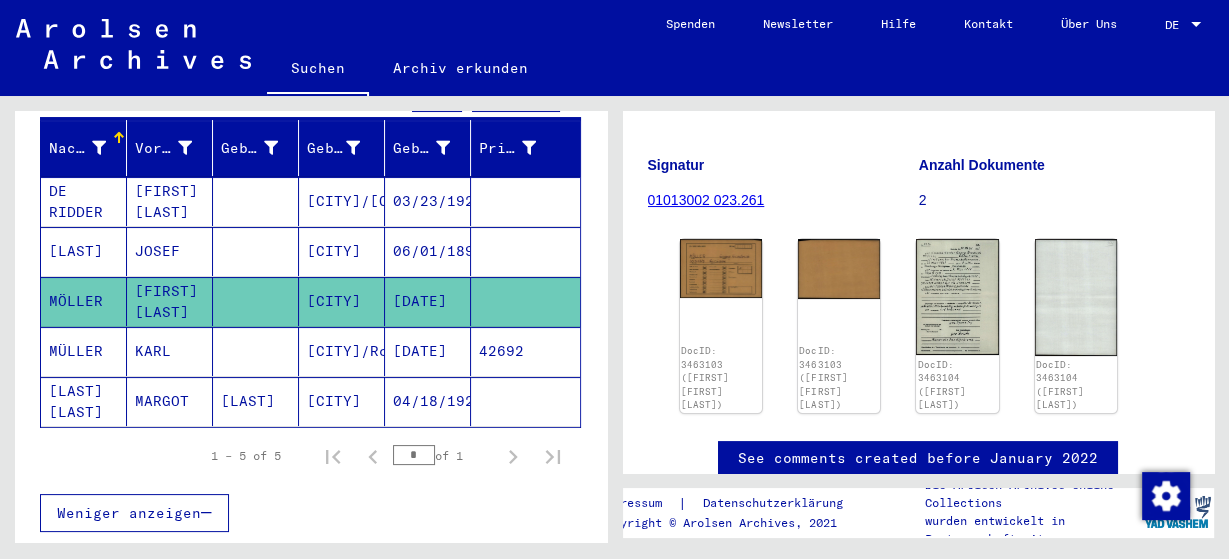 click on "[LAST]" 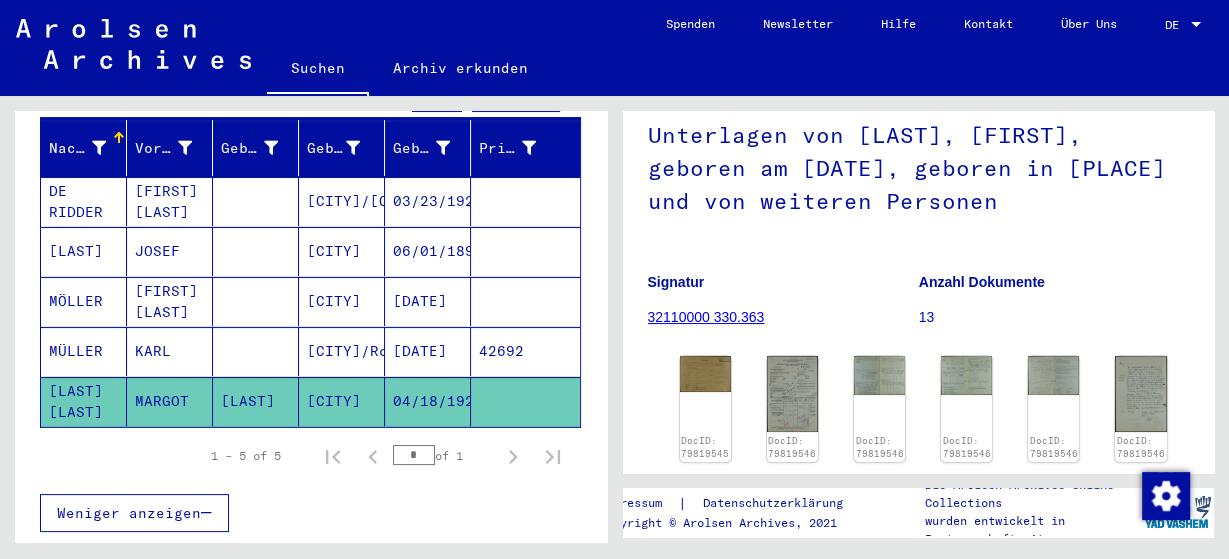 scroll, scrollTop: 221, scrollLeft: 0, axis: vertical 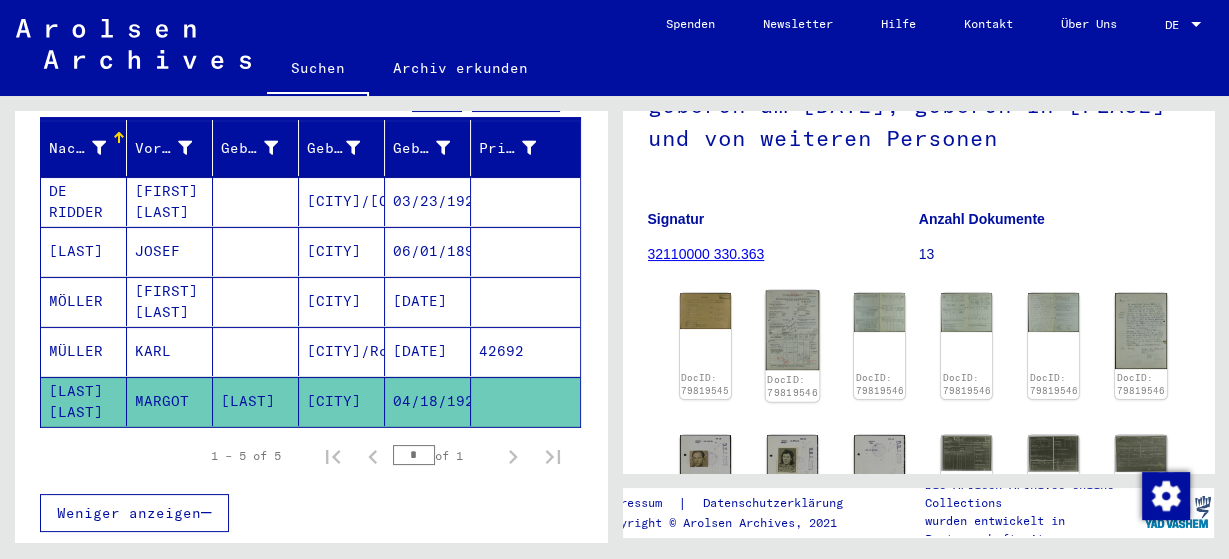 click 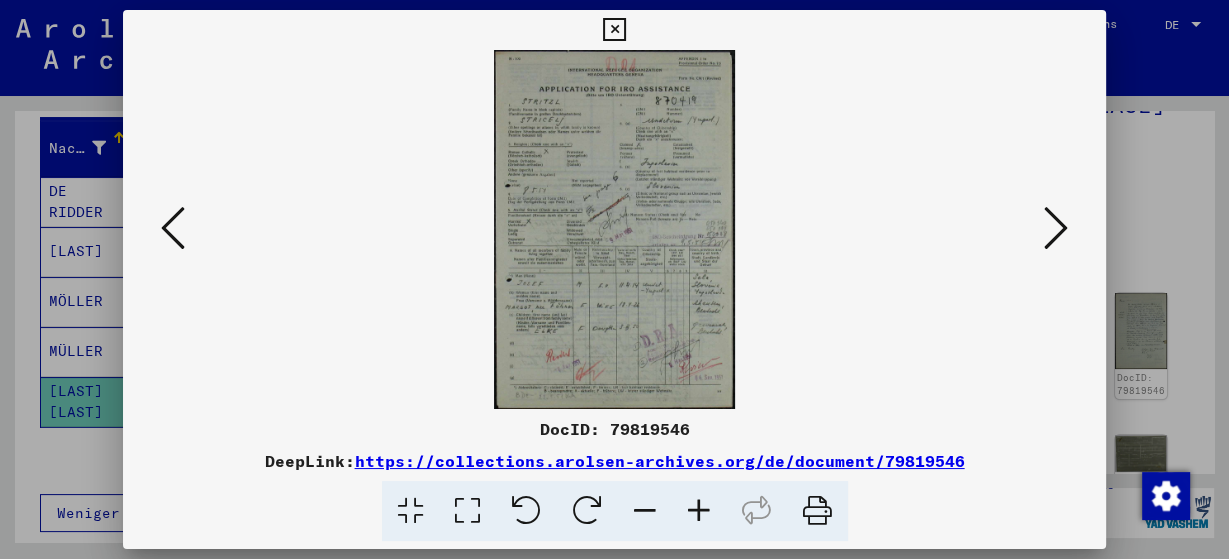 click at bounding box center (467, 511) 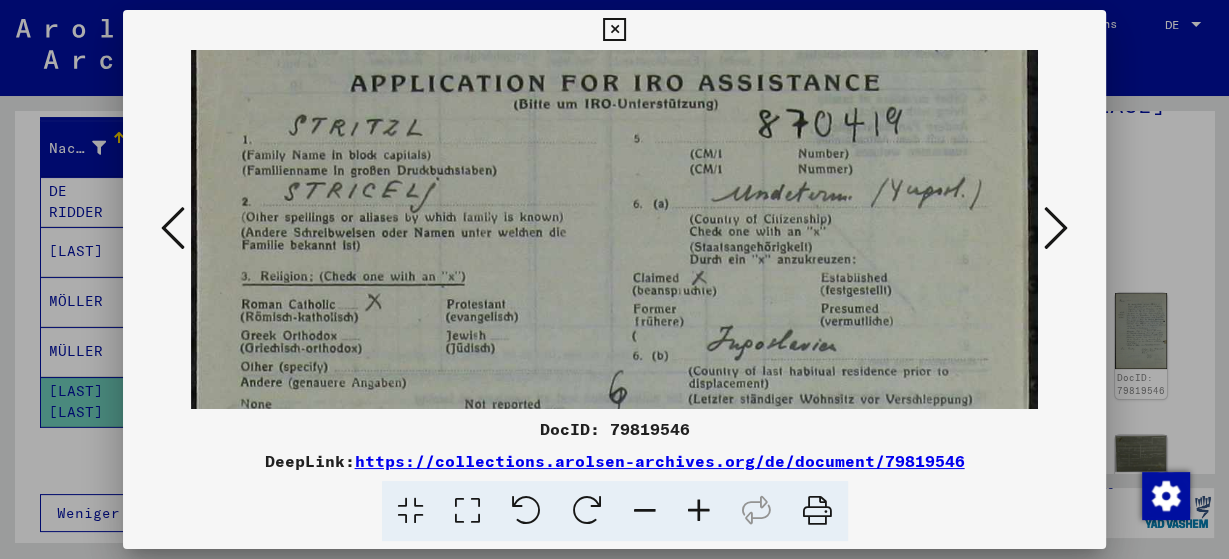 scroll, scrollTop: 159, scrollLeft: 0, axis: vertical 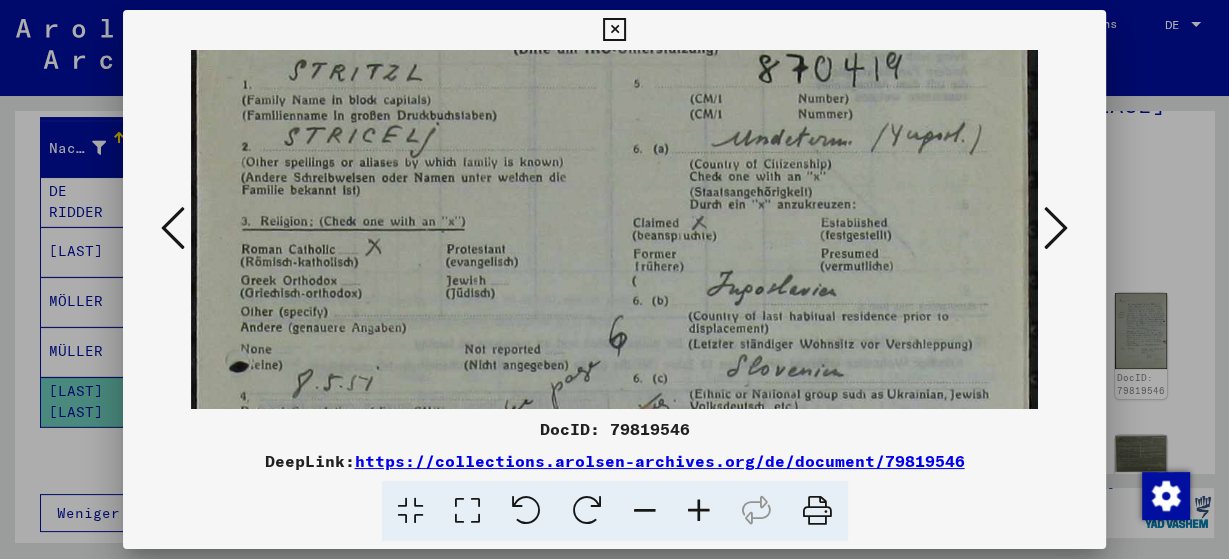 drag, startPoint x: 834, startPoint y: 234, endPoint x: 829, endPoint y: 111, distance: 123.101585 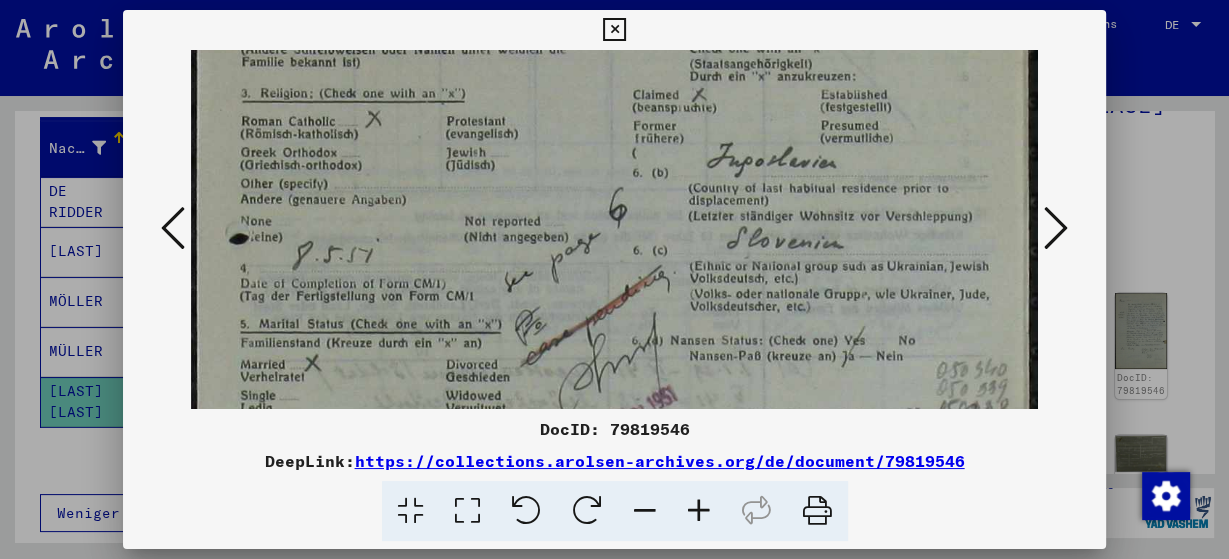 drag, startPoint x: 643, startPoint y: 220, endPoint x: 643, endPoint y: 151, distance: 69 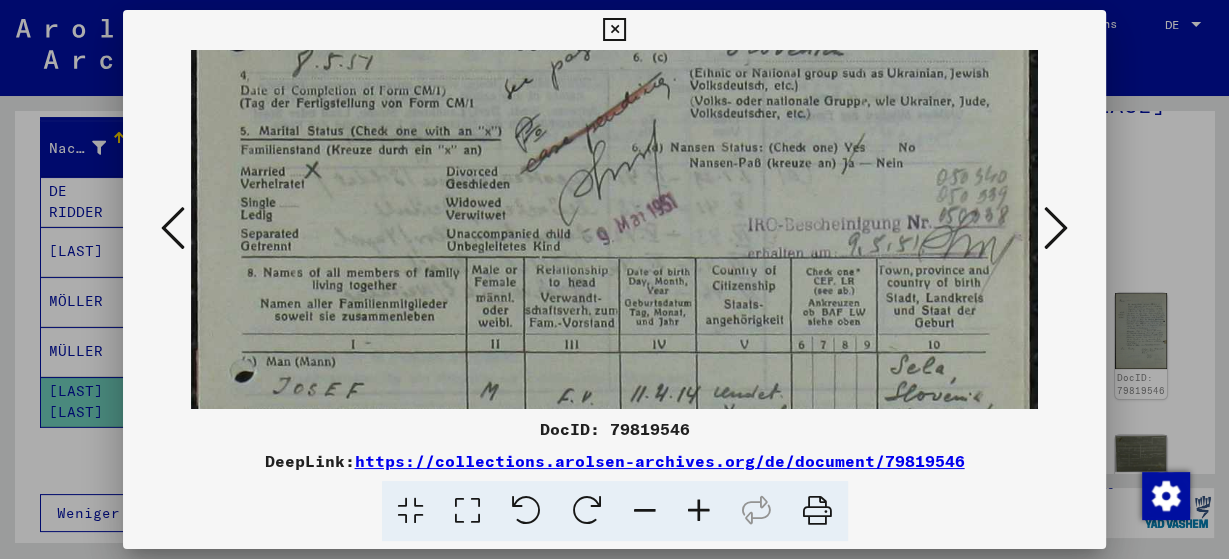 drag, startPoint x: 653, startPoint y: 223, endPoint x: 652, endPoint y: 108, distance: 115.00435 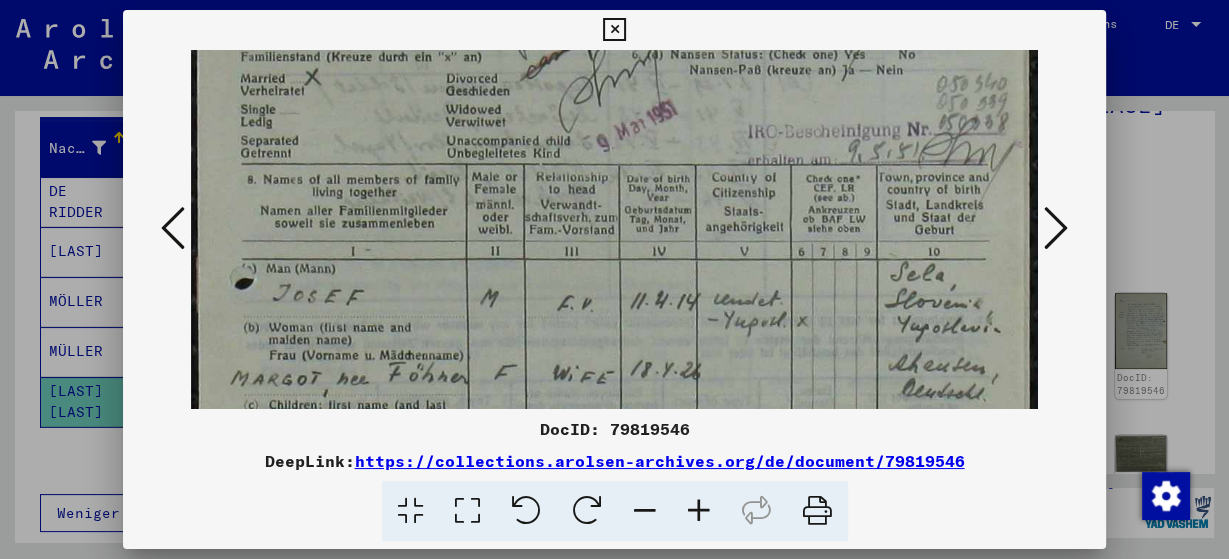 scroll, scrollTop: 578, scrollLeft: 0, axis: vertical 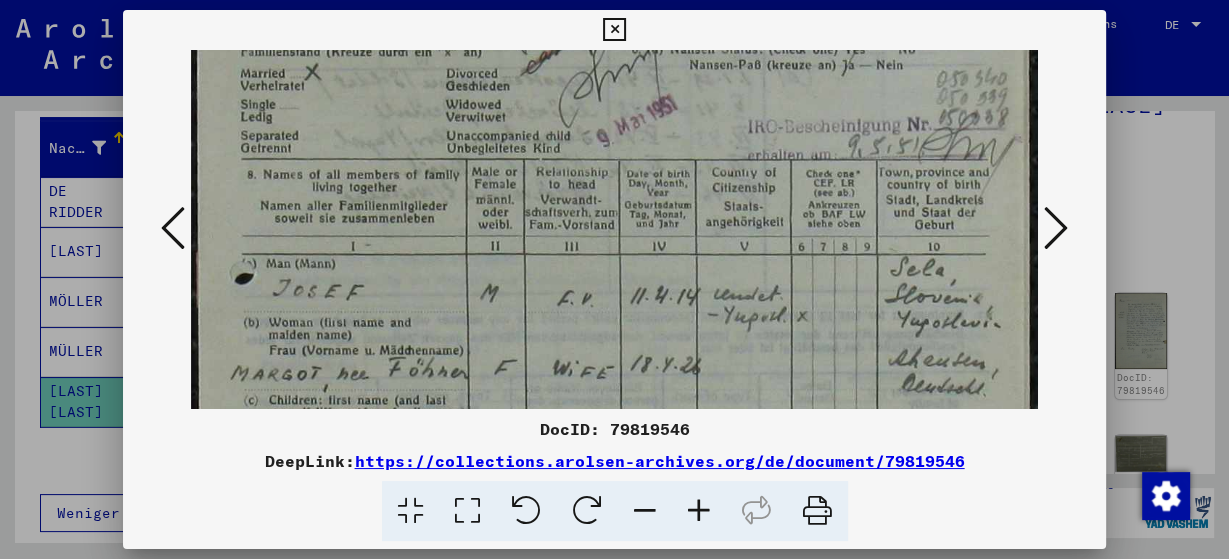 drag, startPoint x: 646, startPoint y: 218, endPoint x: 646, endPoint y: 142, distance: 76 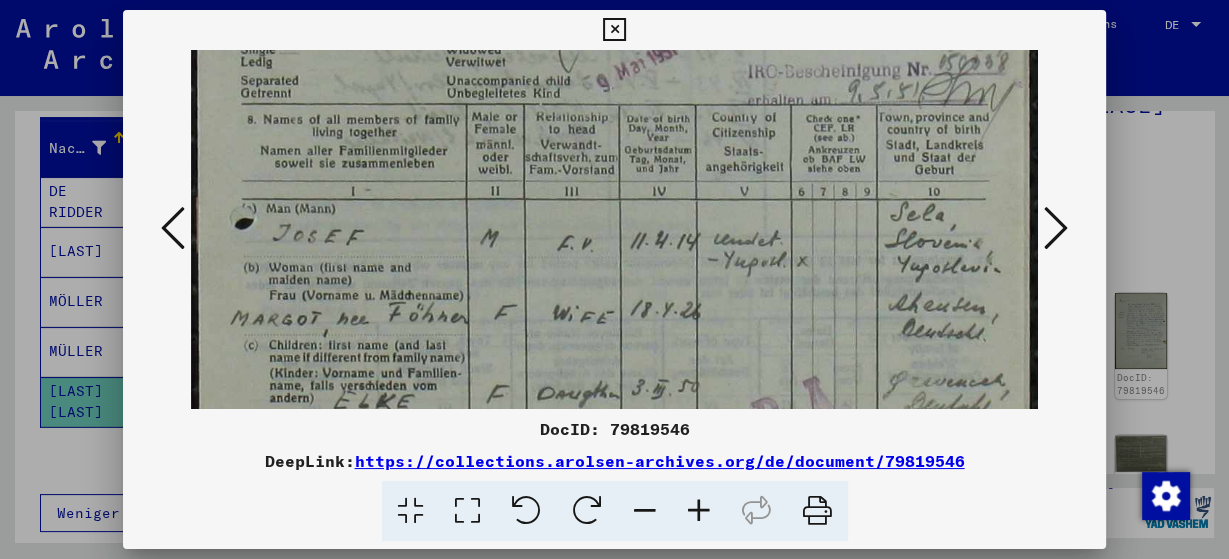scroll, scrollTop: 660, scrollLeft: 0, axis: vertical 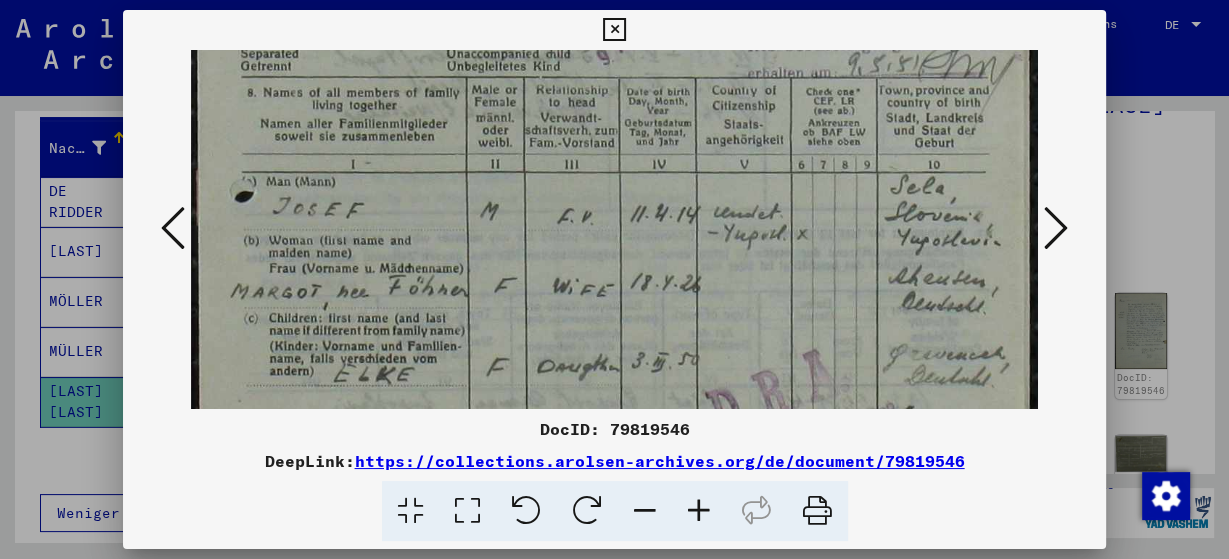 drag, startPoint x: 650, startPoint y: 265, endPoint x: 642, endPoint y: 183, distance: 82.38932 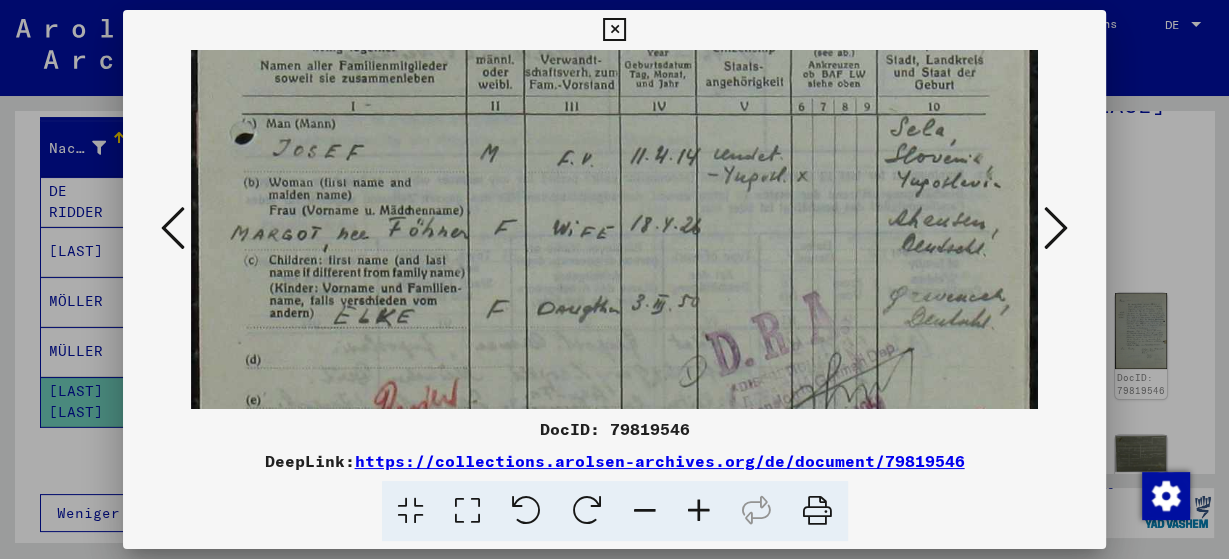 scroll, scrollTop: 720, scrollLeft: 0, axis: vertical 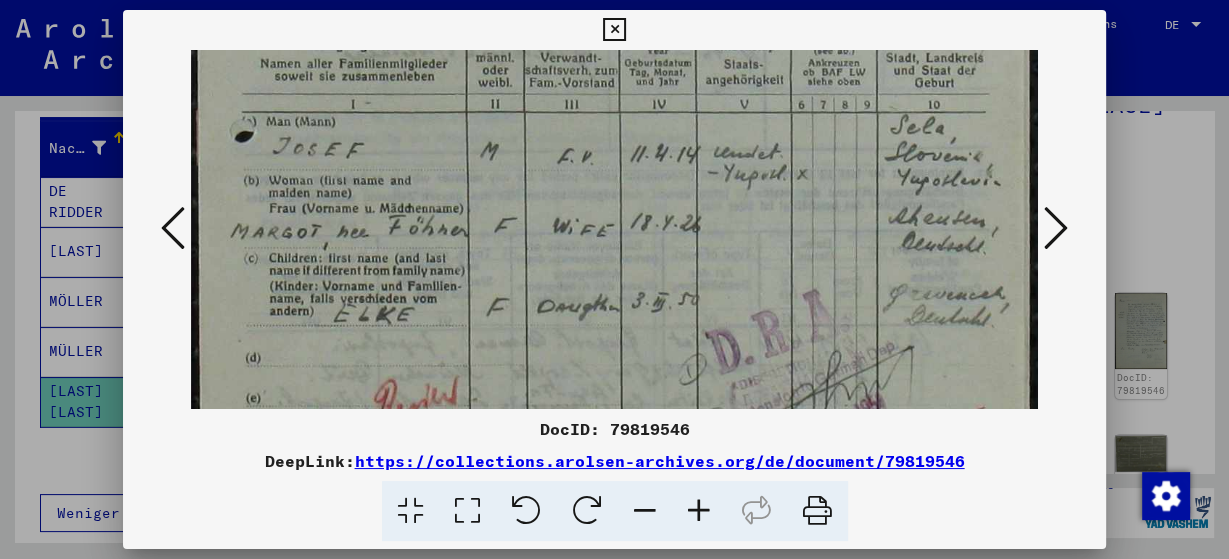 drag, startPoint x: 715, startPoint y: 277, endPoint x: 705, endPoint y: 235, distance: 43.174065 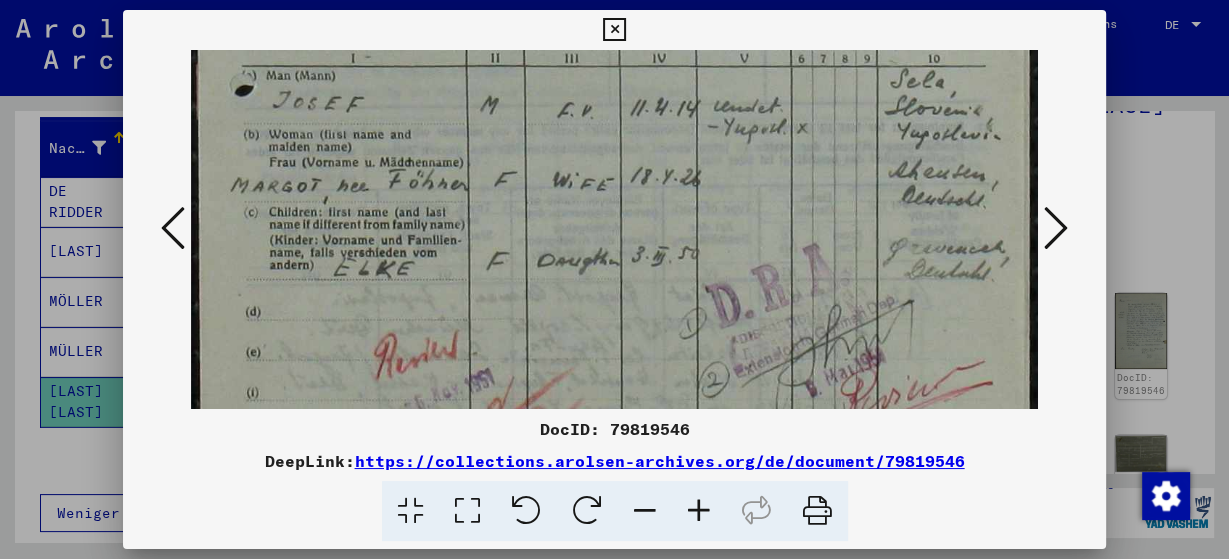 scroll, scrollTop: 765, scrollLeft: 0, axis: vertical 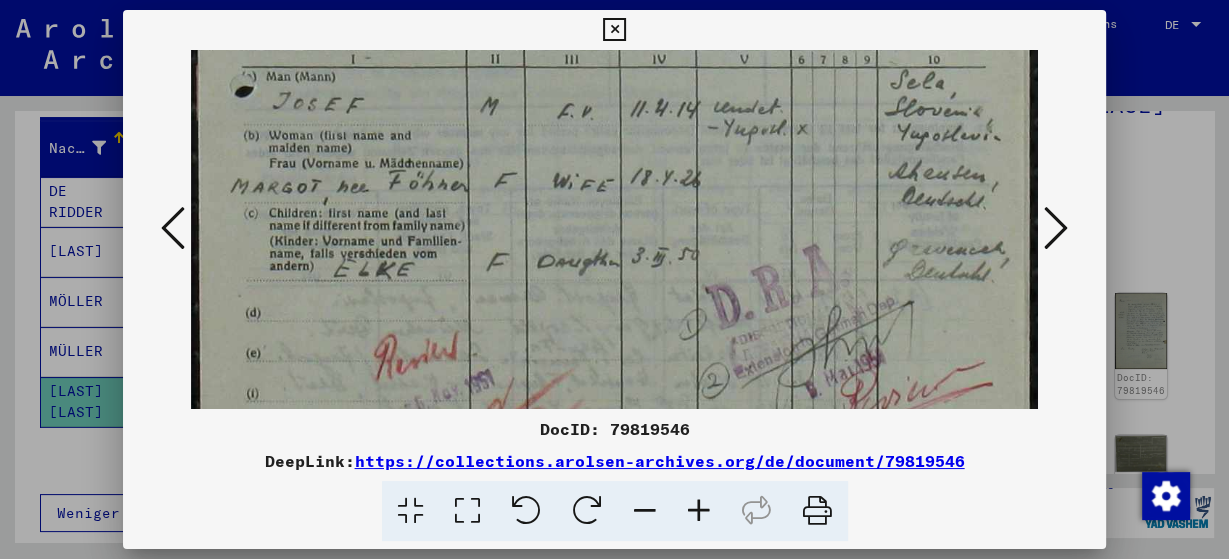drag, startPoint x: 690, startPoint y: 319, endPoint x: 661, endPoint y: 274, distance: 53.535034 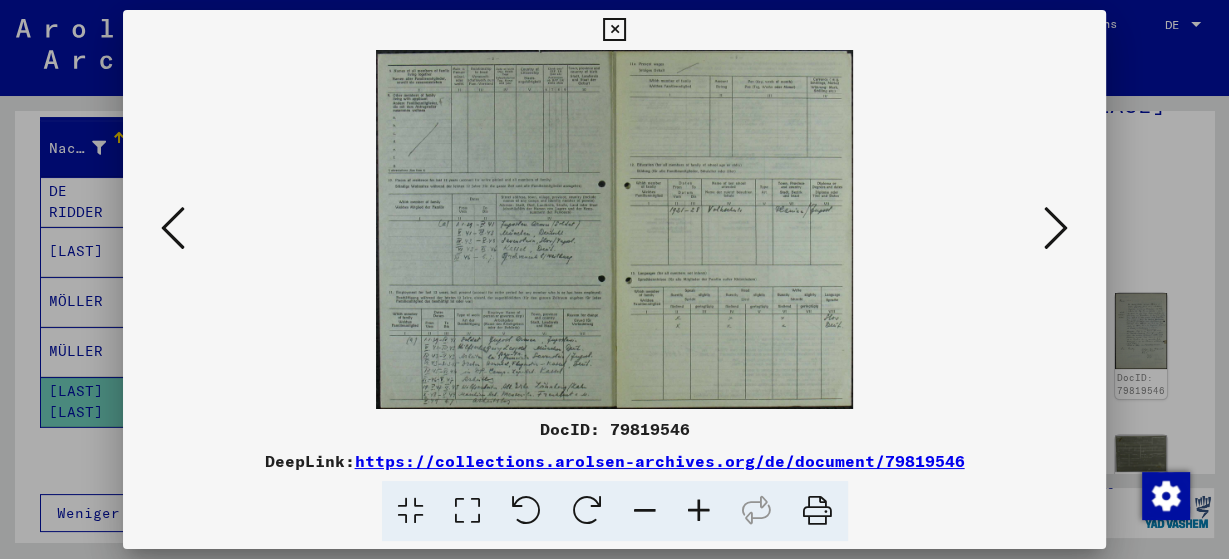 click at bounding box center (467, 511) 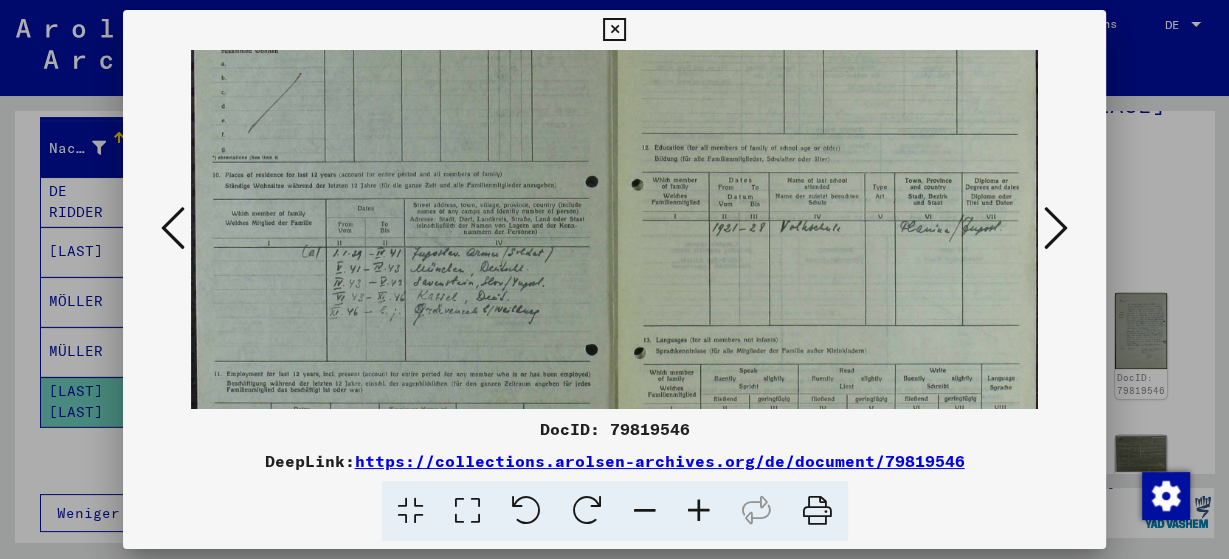 scroll, scrollTop: 221, scrollLeft: 0, axis: vertical 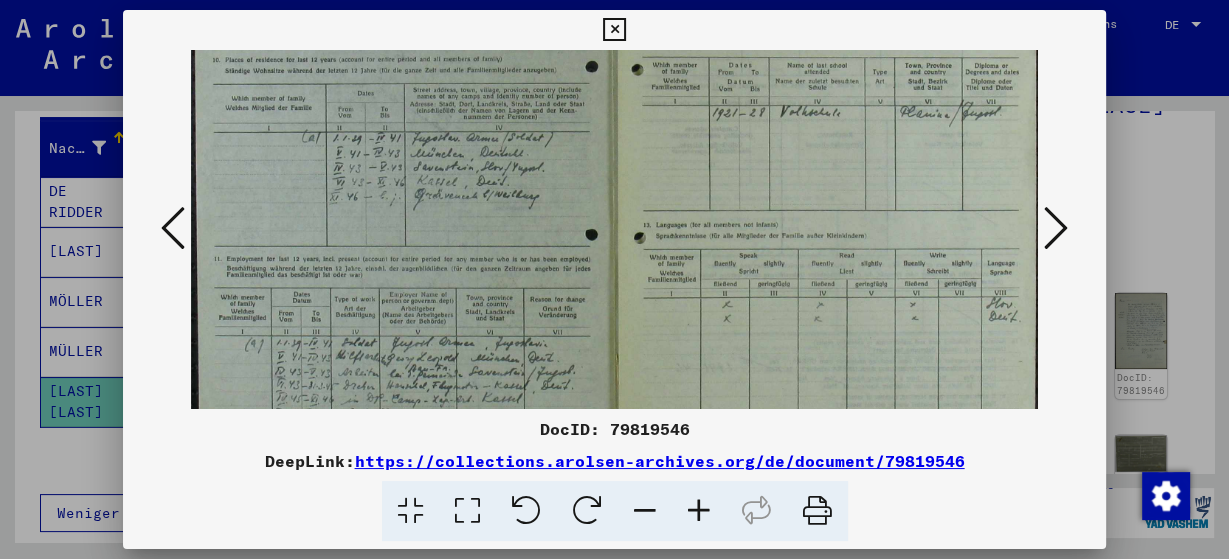 drag, startPoint x: 698, startPoint y: 344, endPoint x: 728, endPoint y: 123, distance: 223.0269 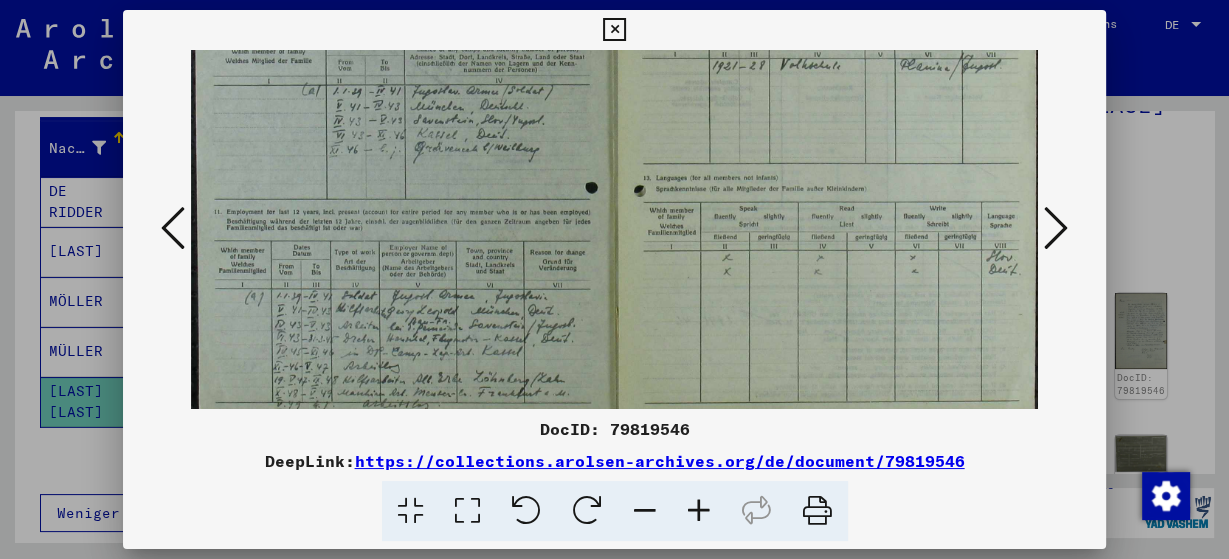 scroll, scrollTop: 285, scrollLeft: 0, axis: vertical 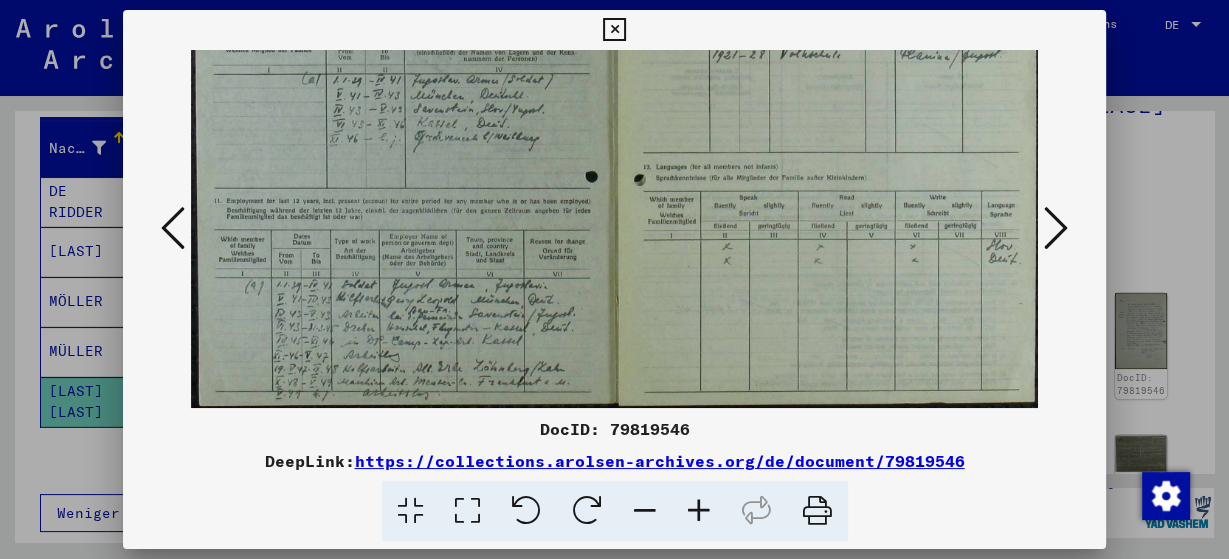 drag, startPoint x: 593, startPoint y: 265, endPoint x: 609, endPoint y: 112, distance: 153.83432 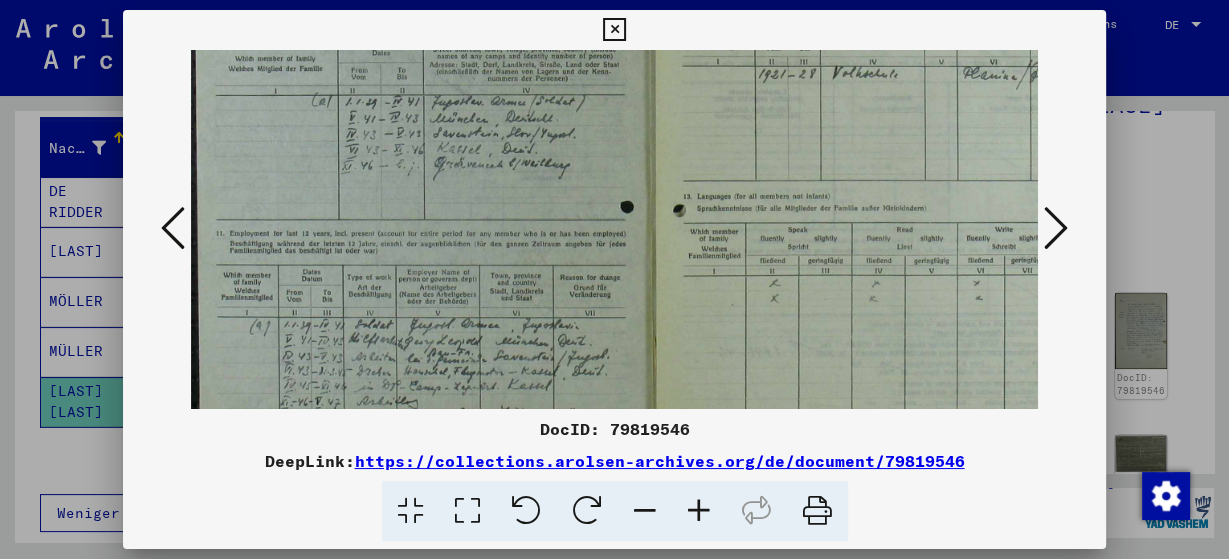 click at bounding box center [699, 511] 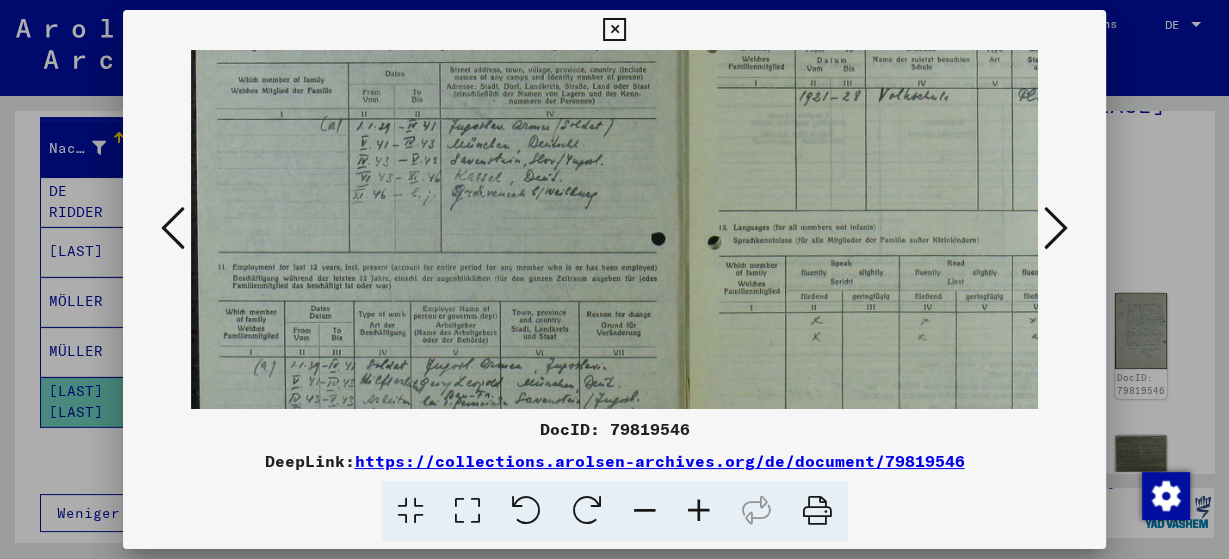 click at bounding box center [699, 511] 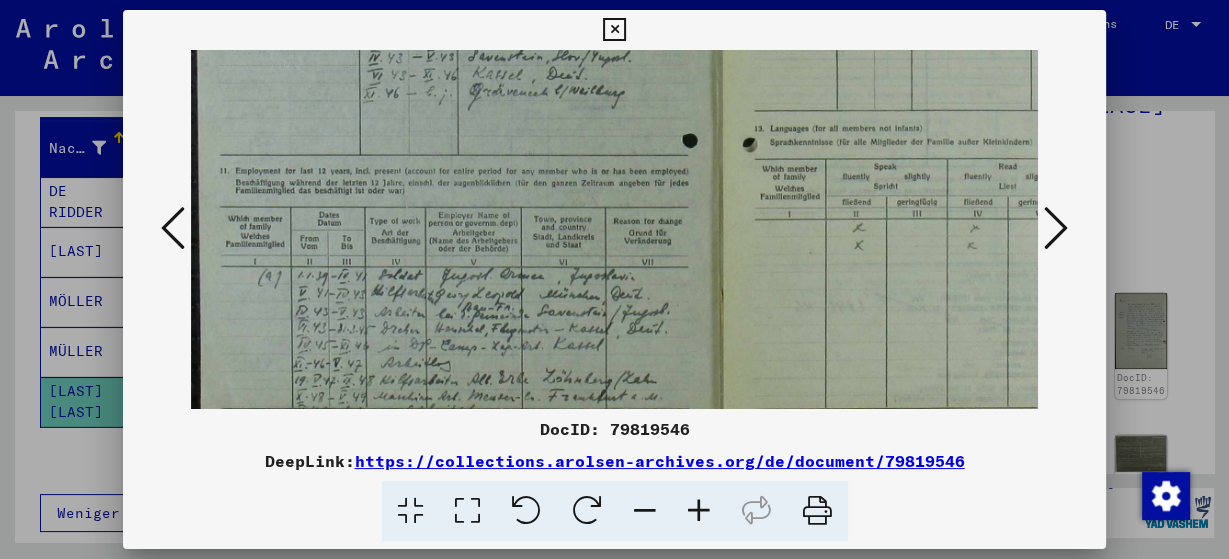 scroll, scrollTop: 435, scrollLeft: 0, axis: vertical 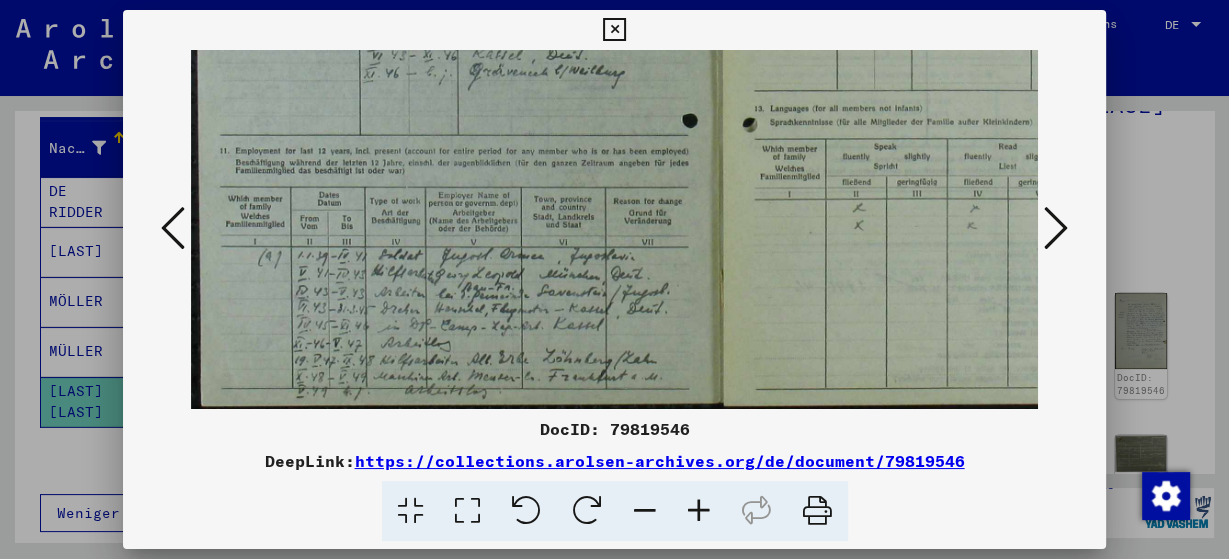 drag, startPoint x: 660, startPoint y: 134, endPoint x: 660, endPoint y: 66, distance: 68 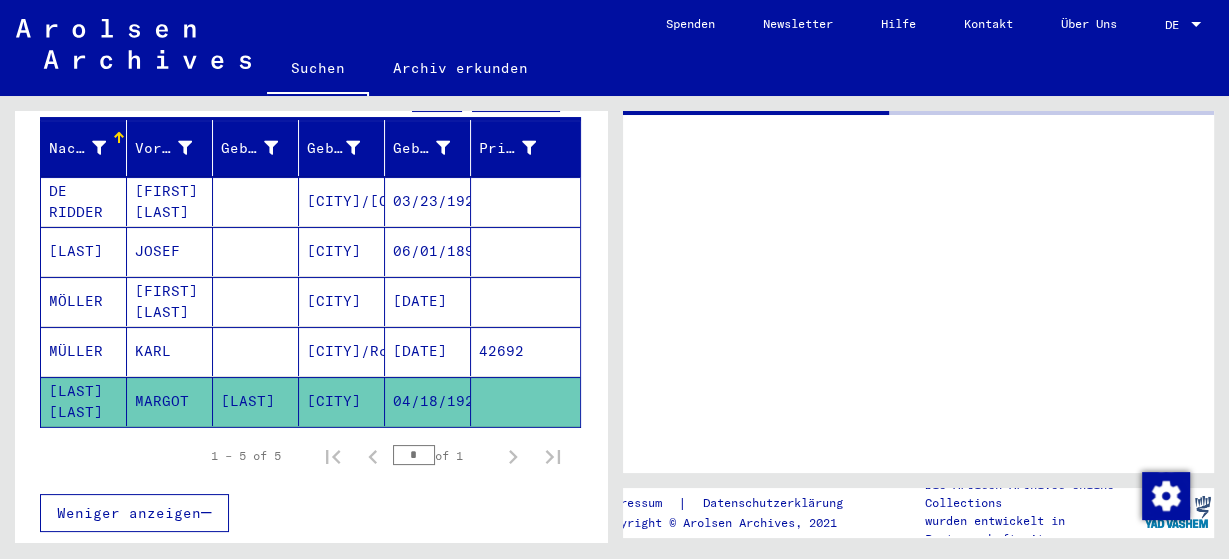 scroll, scrollTop: 0, scrollLeft: 0, axis: both 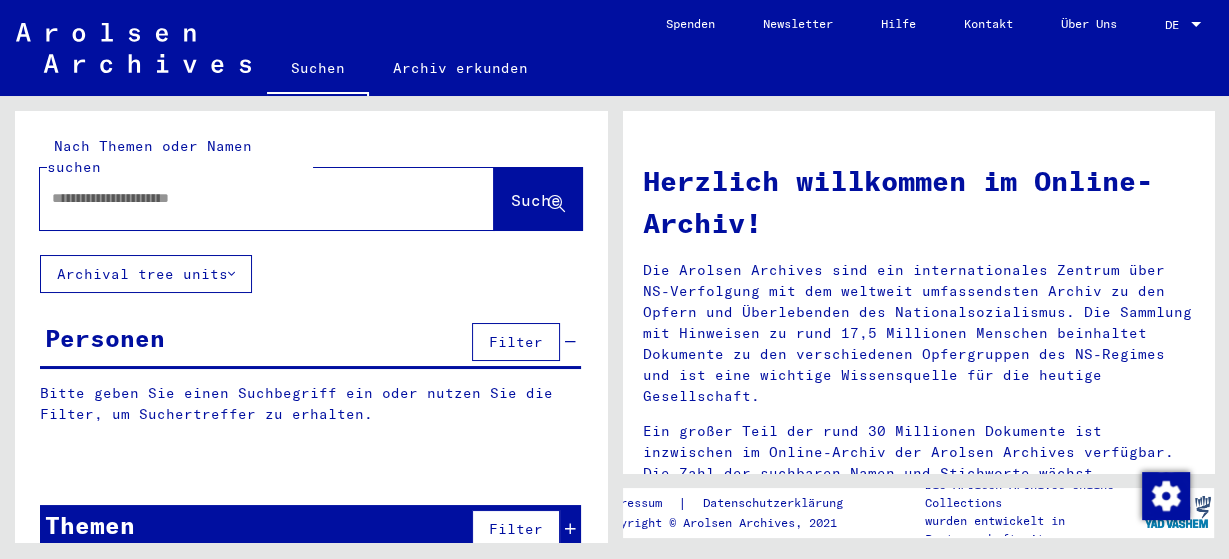 click at bounding box center (243, 198) 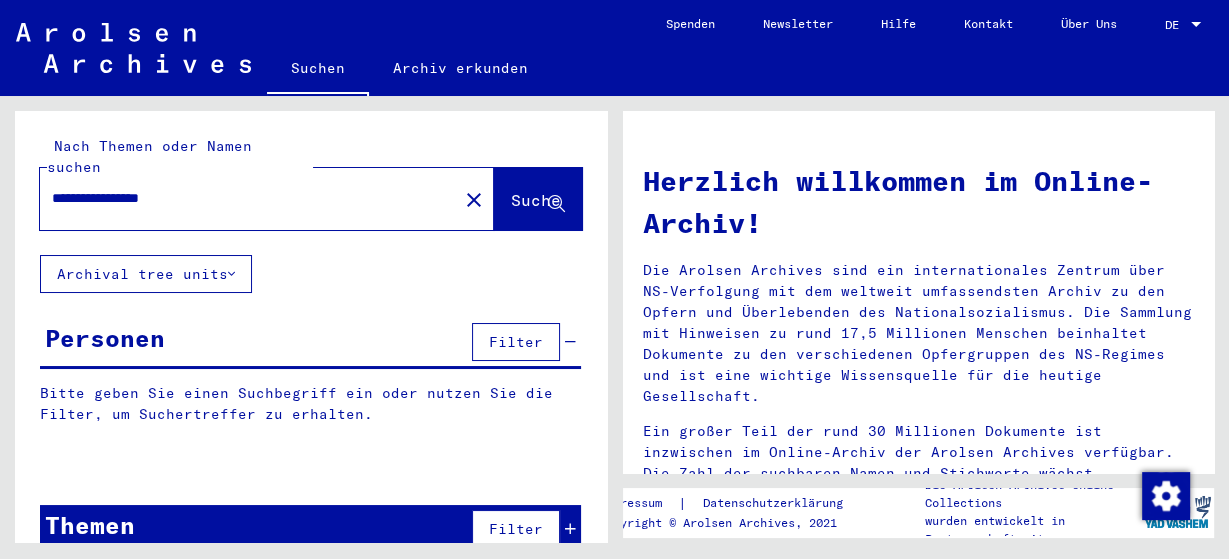 type on "**********" 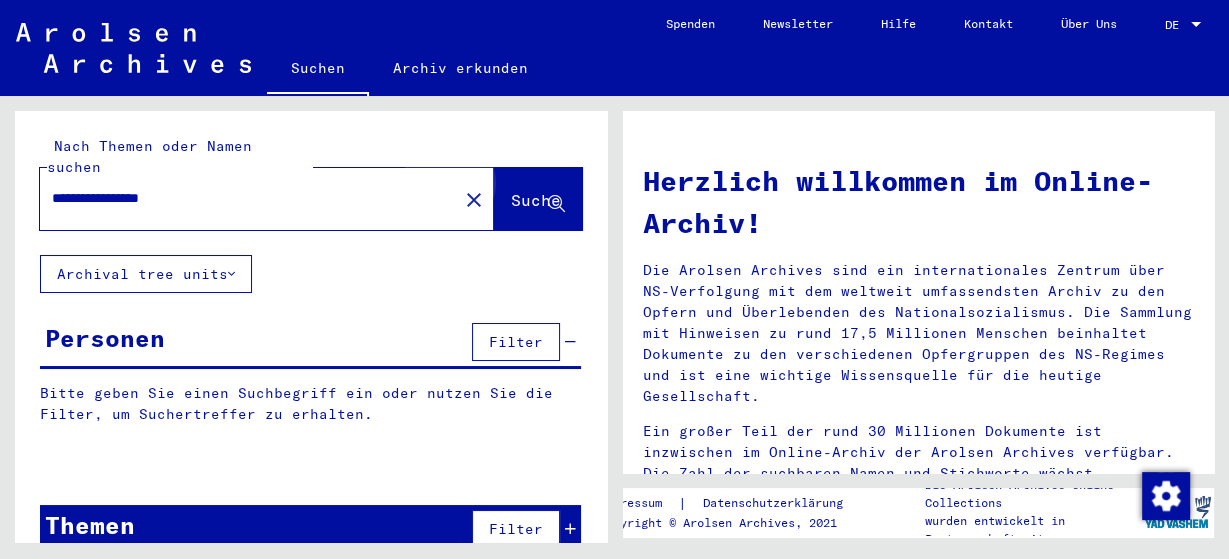 click on "Suche" 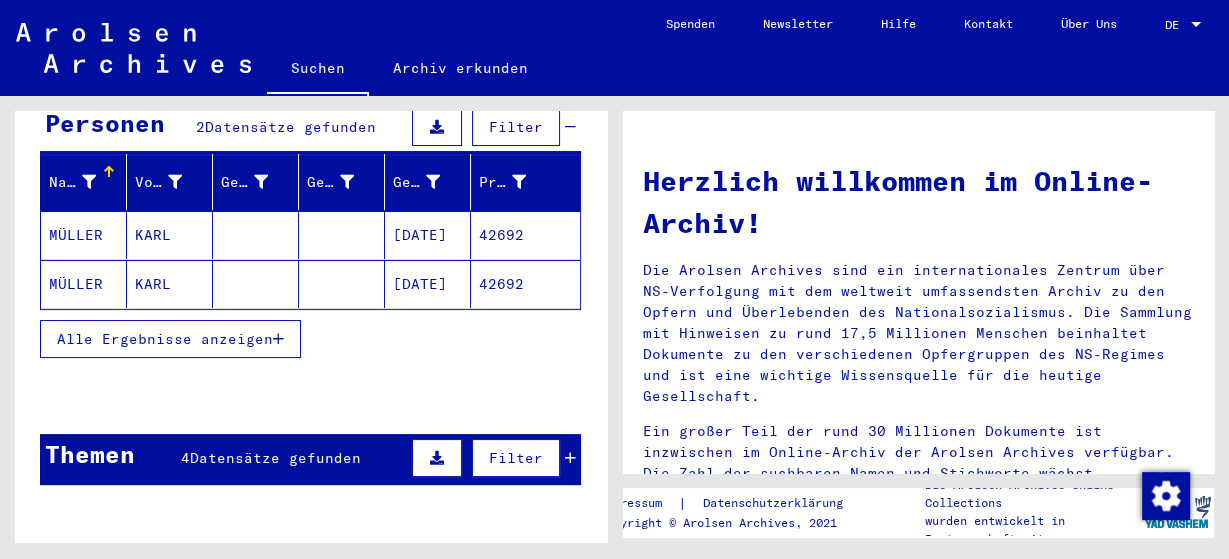 scroll, scrollTop: 221, scrollLeft: 0, axis: vertical 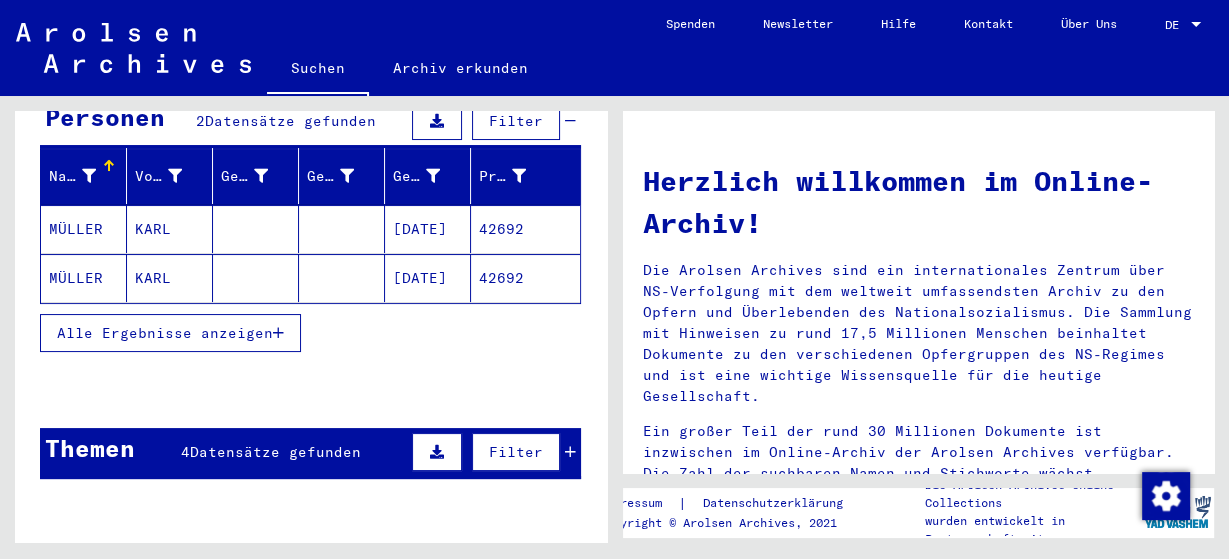 click on "MÜLLER" at bounding box center (84, 278) 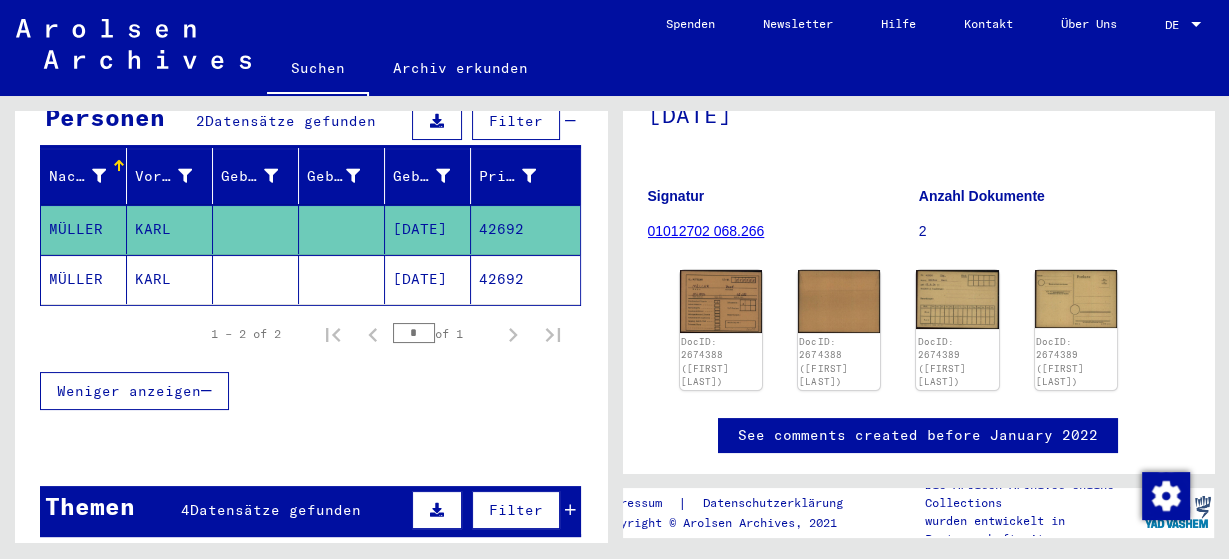 scroll, scrollTop: 221, scrollLeft: 0, axis: vertical 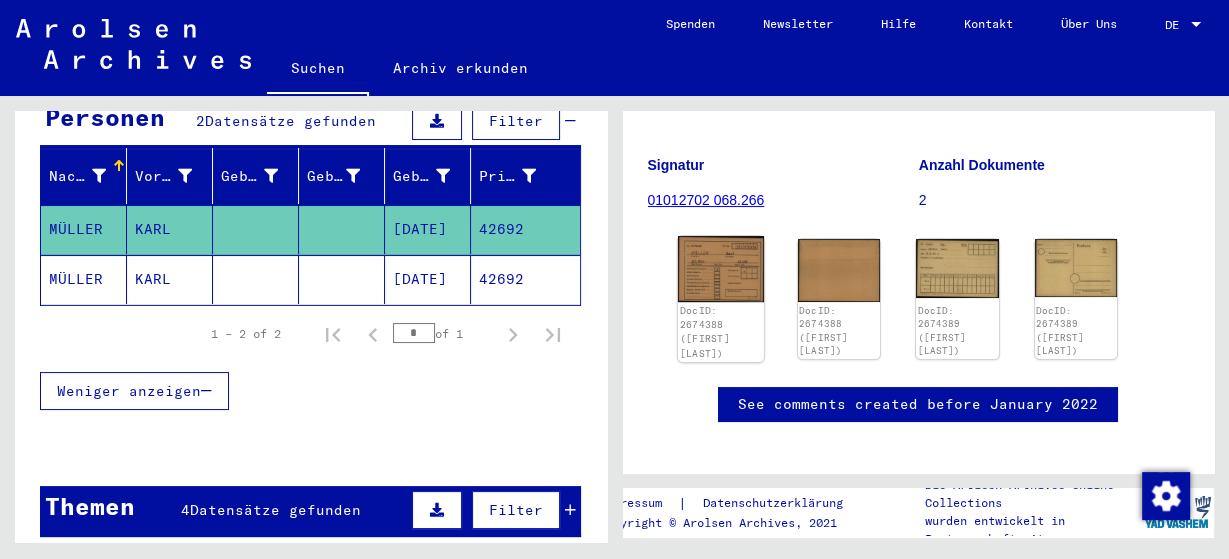 click 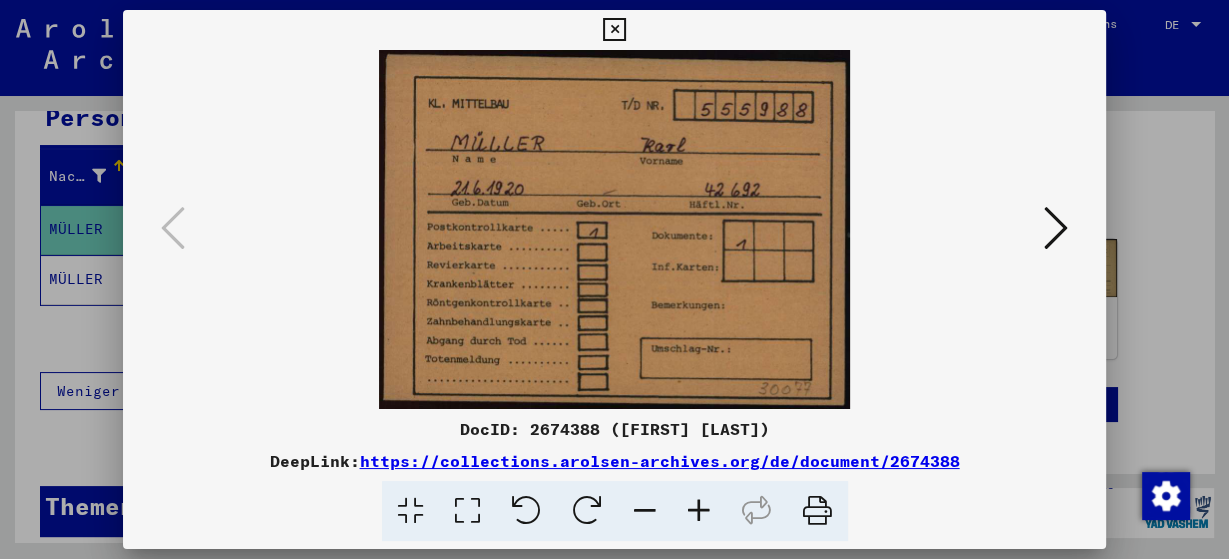 click at bounding box center [1056, 228] 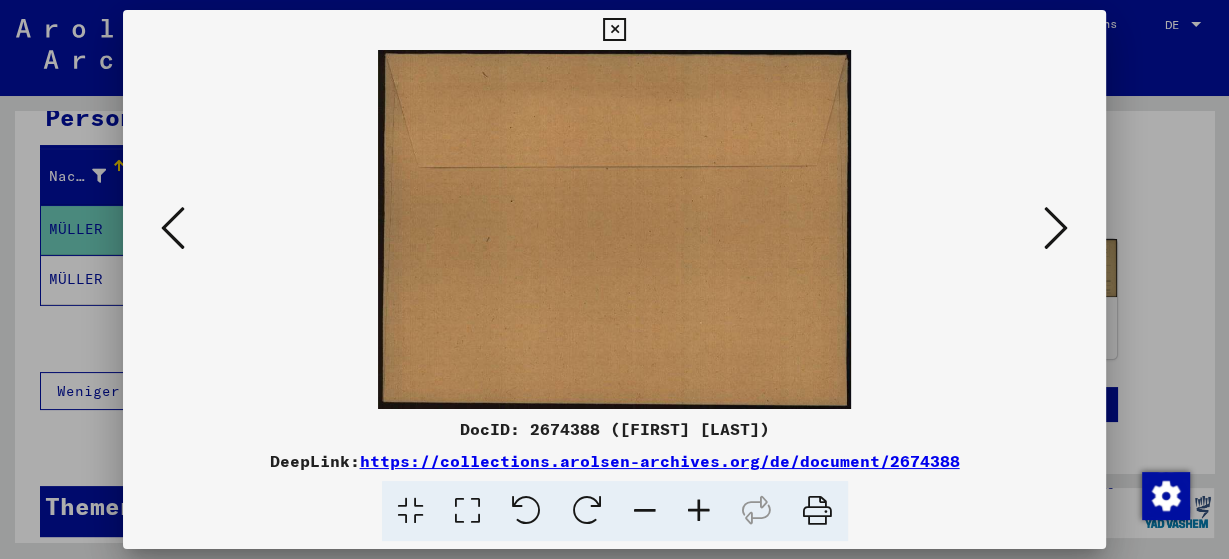 click at bounding box center (1056, 228) 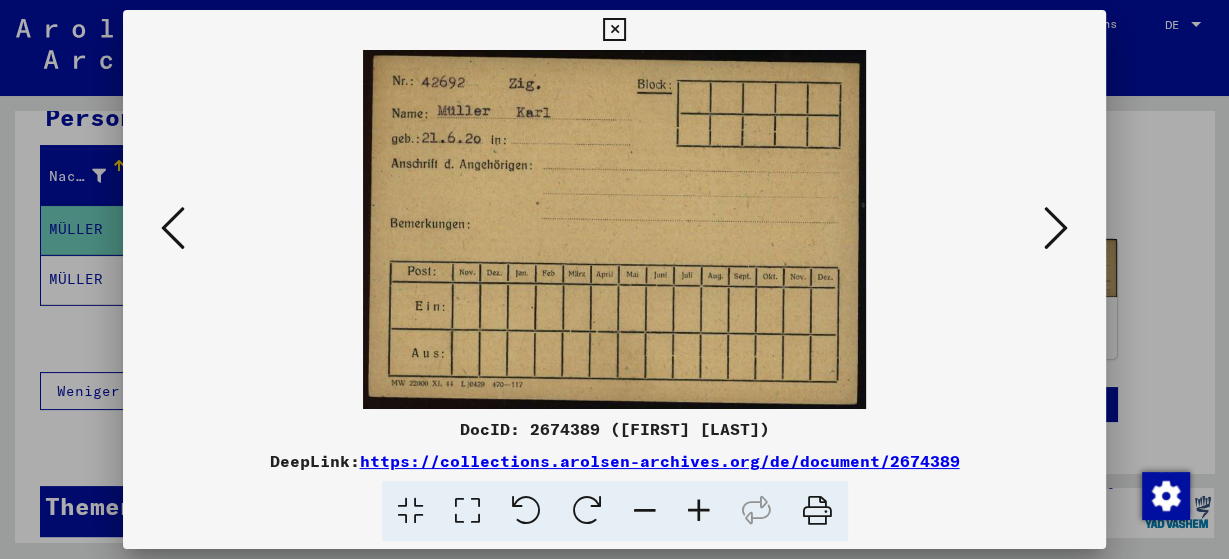 click at bounding box center [1056, 228] 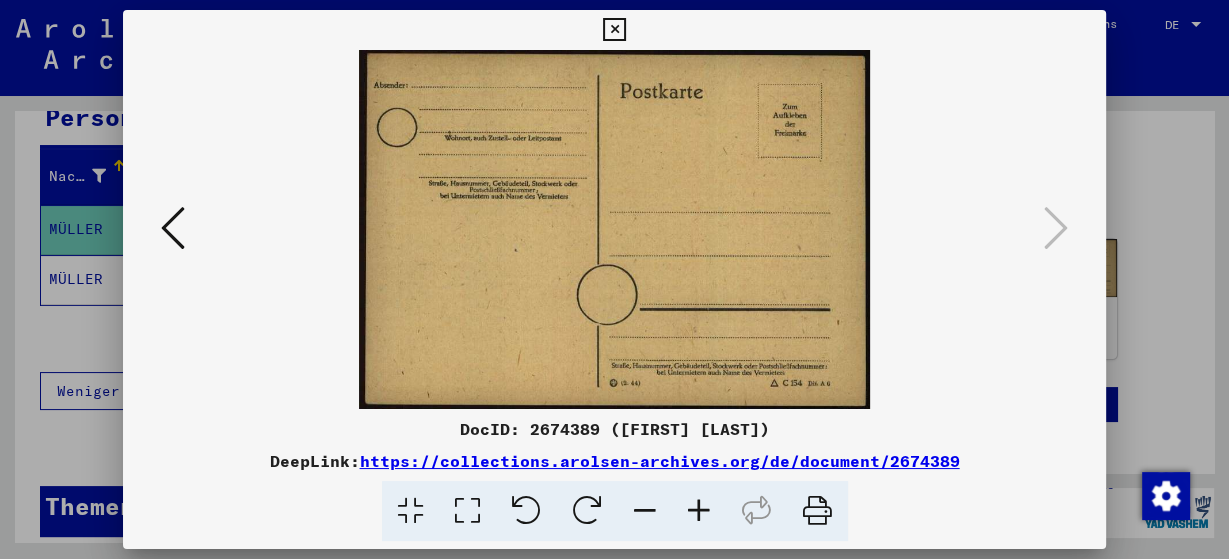 click at bounding box center [173, 229] 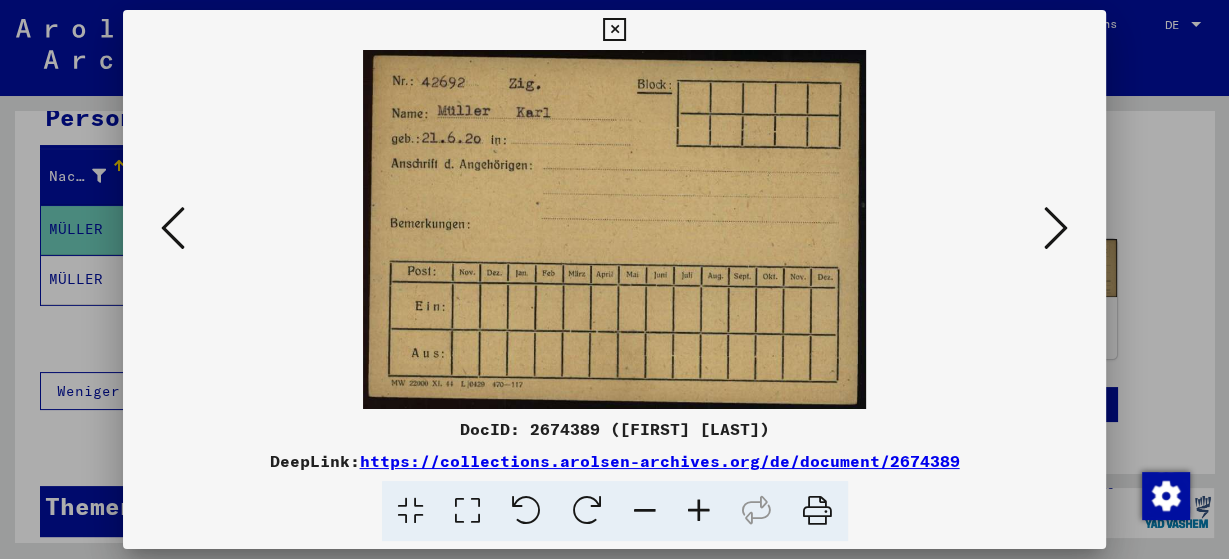click at bounding box center [173, 229] 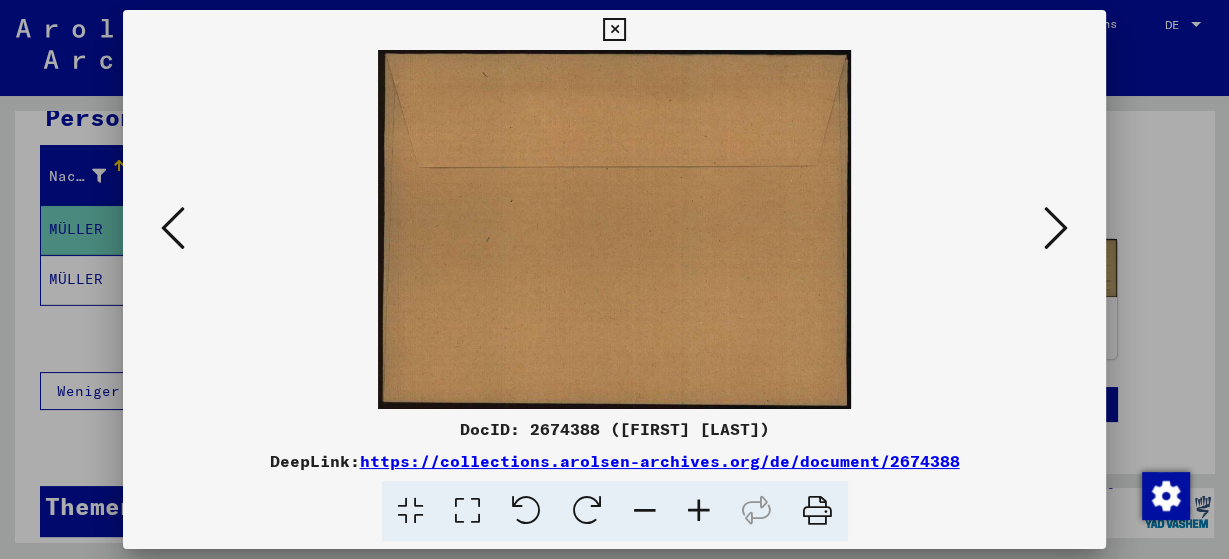 click at bounding box center [173, 229] 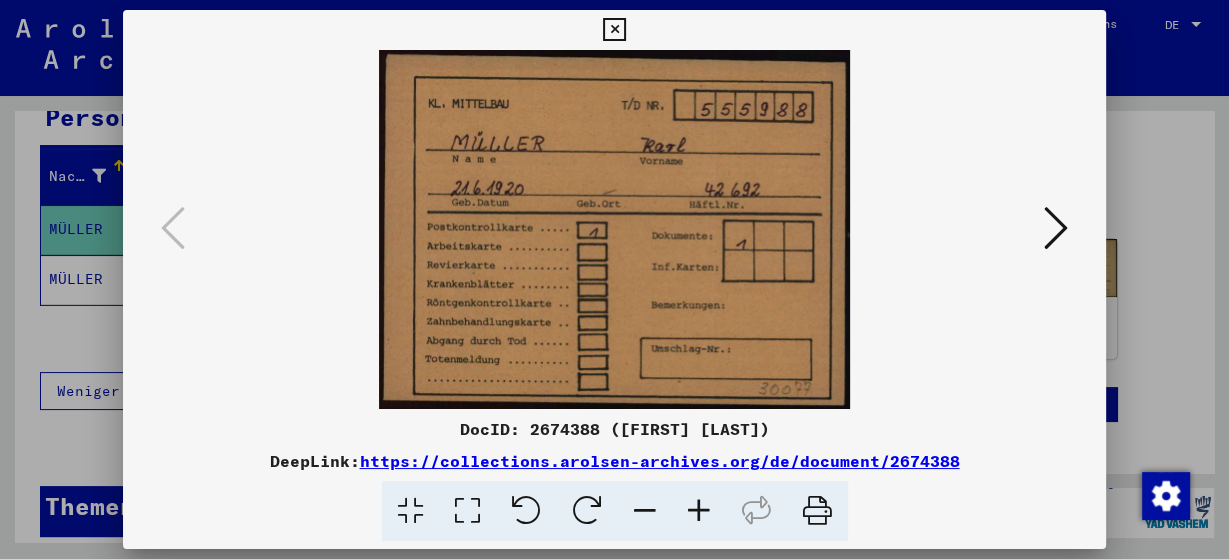 click at bounding box center [614, 30] 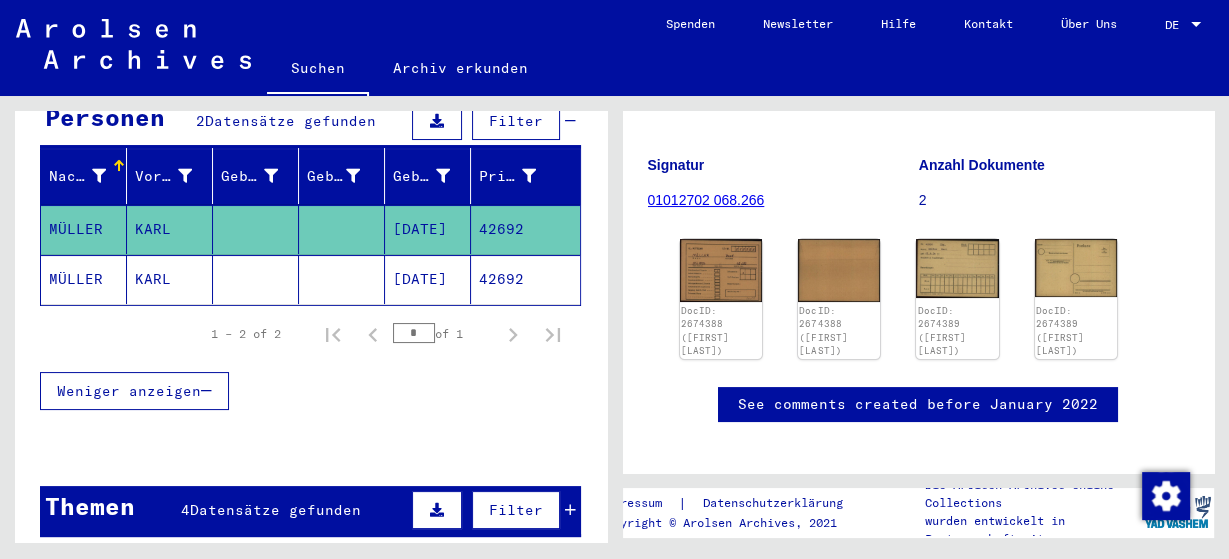 click on "KARL" 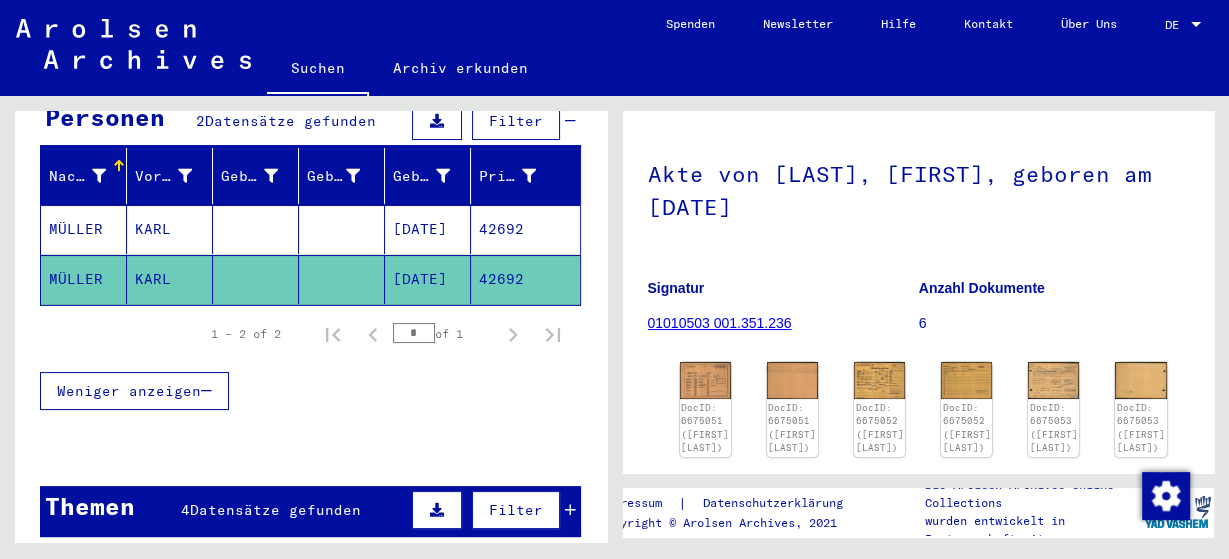 scroll, scrollTop: 331, scrollLeft: 0, axis: vertical 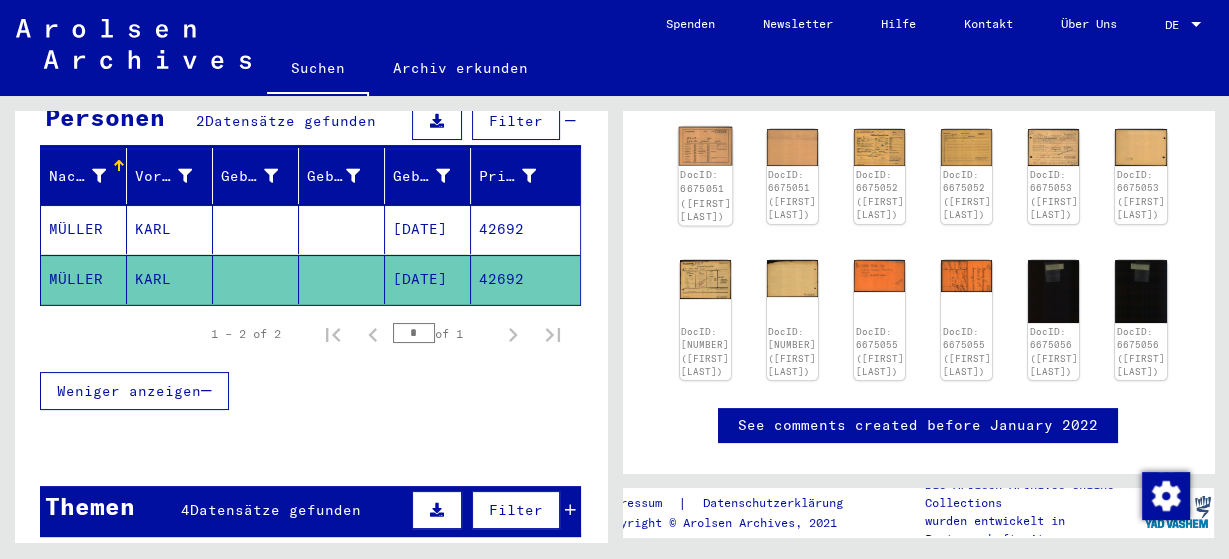 click on "DocID: 6675051 ([FIRST] [LAST])" 